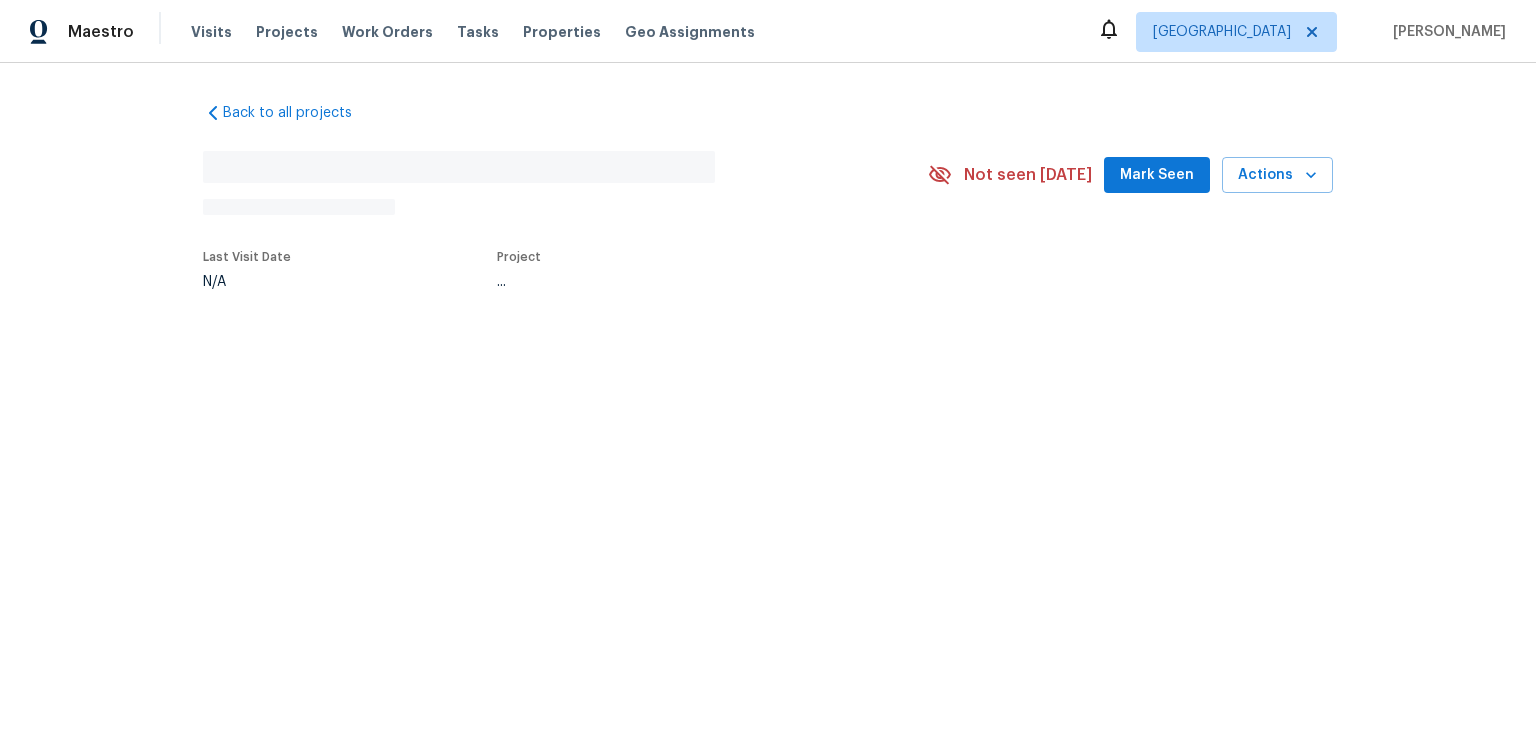 scroll, scrollTop: 0, scrollLeft: 0, axis: both 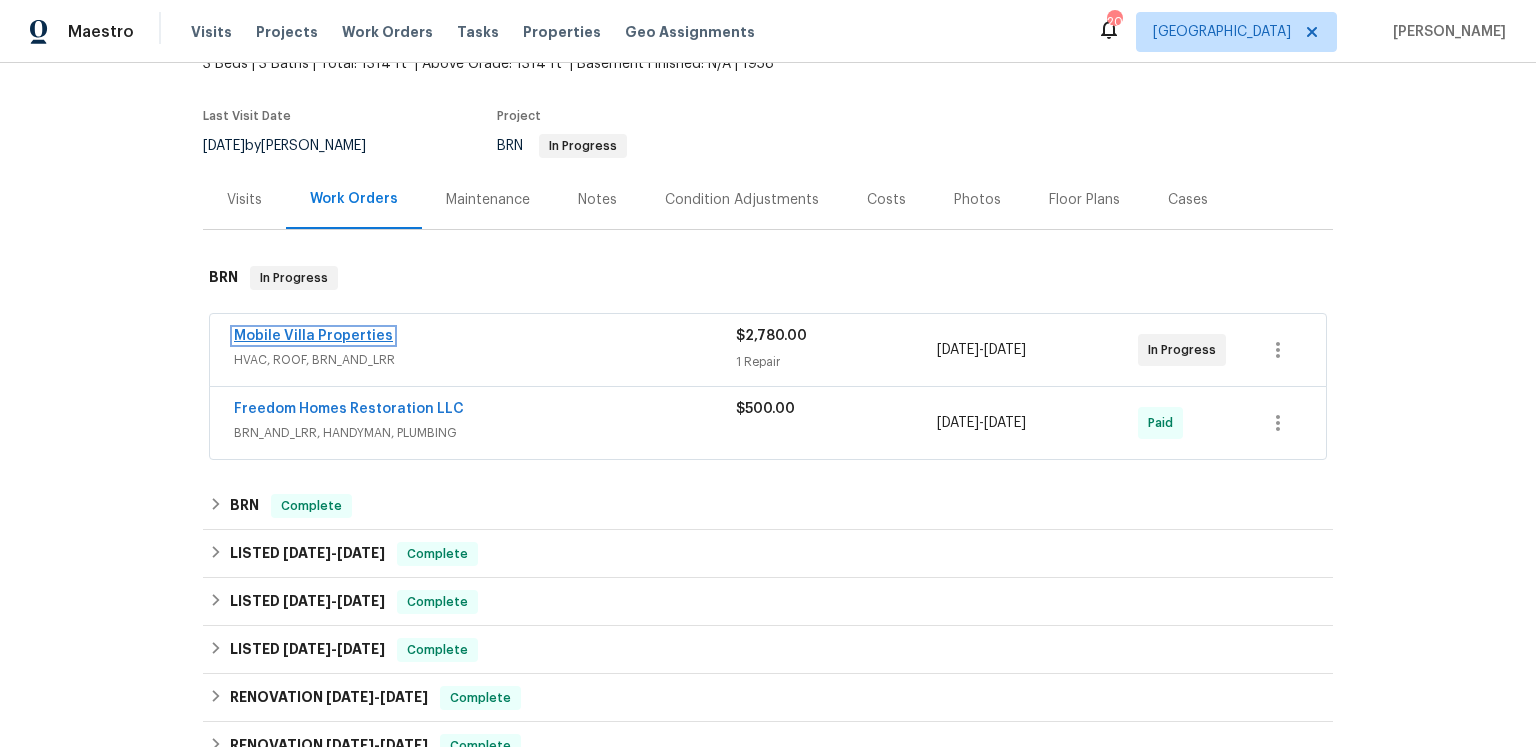 click on "Mobile Villa Properties" at bounding box center [313, 336] 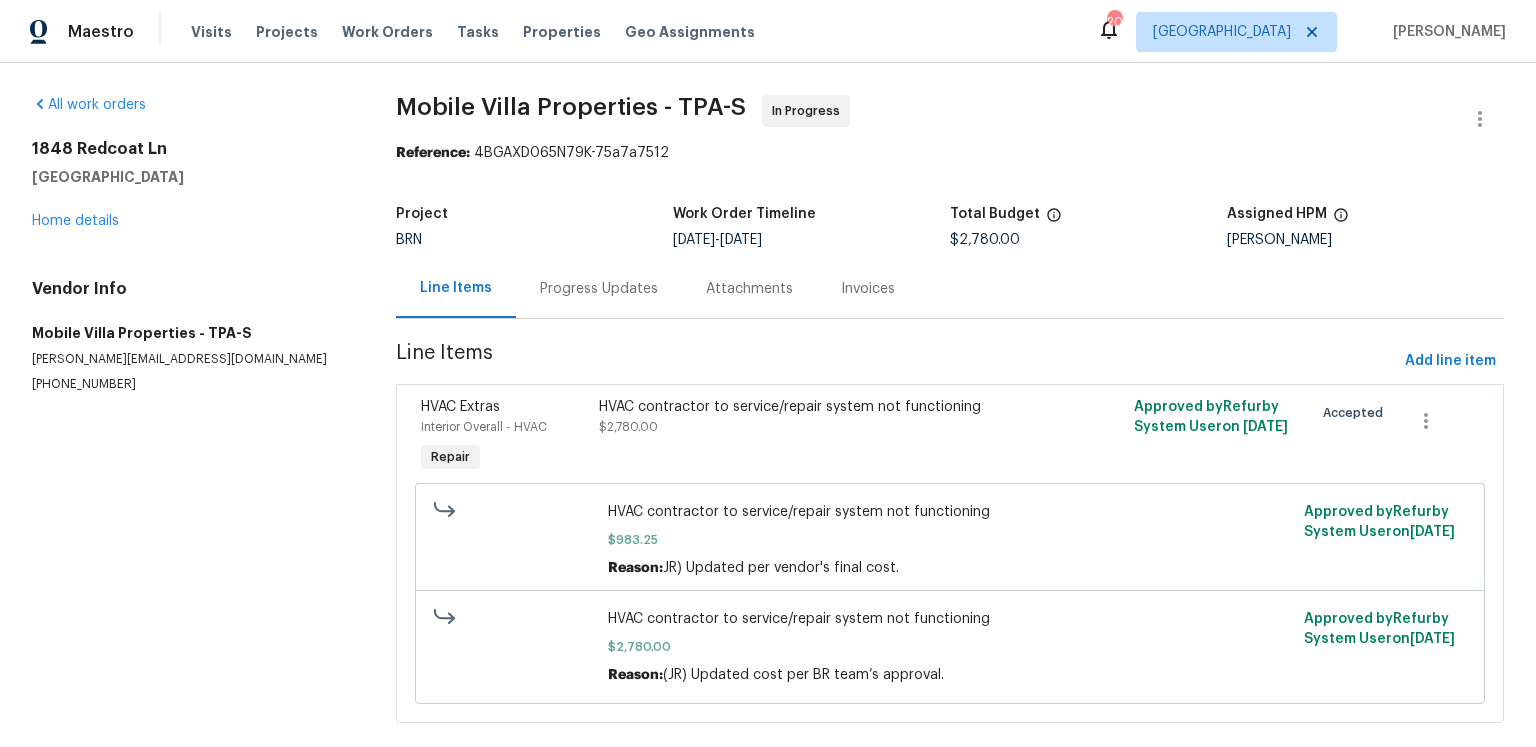 click on "Progress Updates" at bounding box center (599, 289) 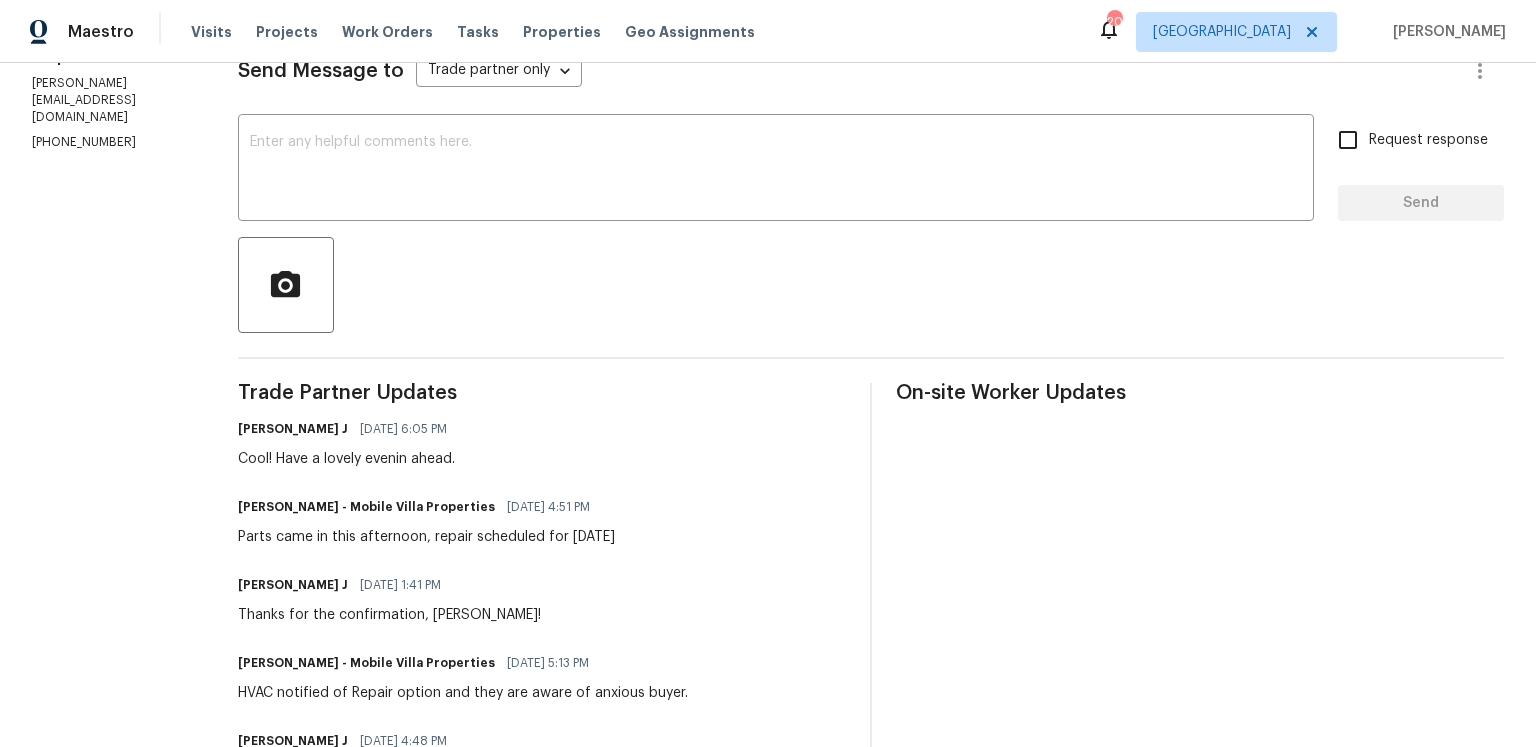 scroll, scrollTop: 0, scrollLeft: 0, axis: both 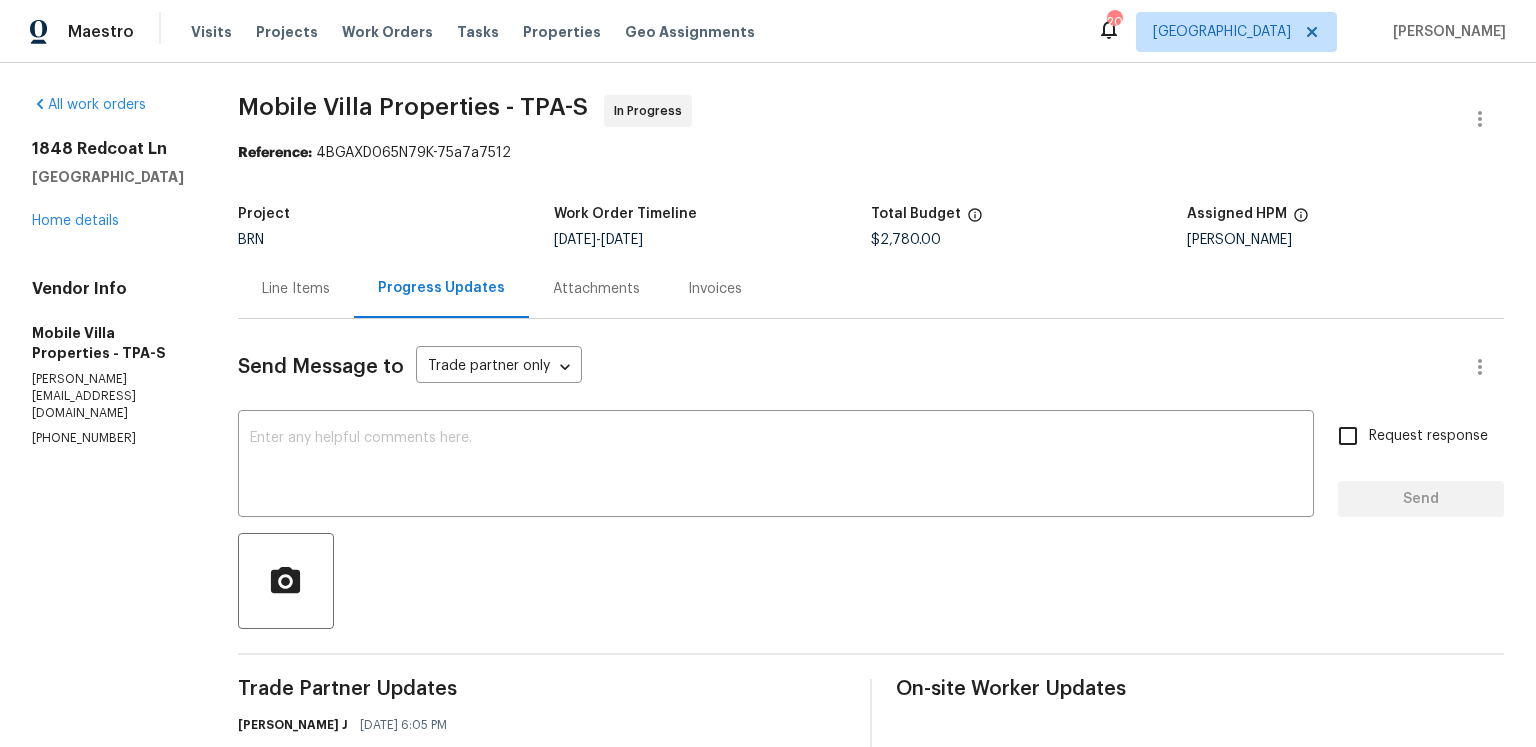 click on "Send Message to Trade partner only Trade partner only ​" at bounding box center (847, 367) 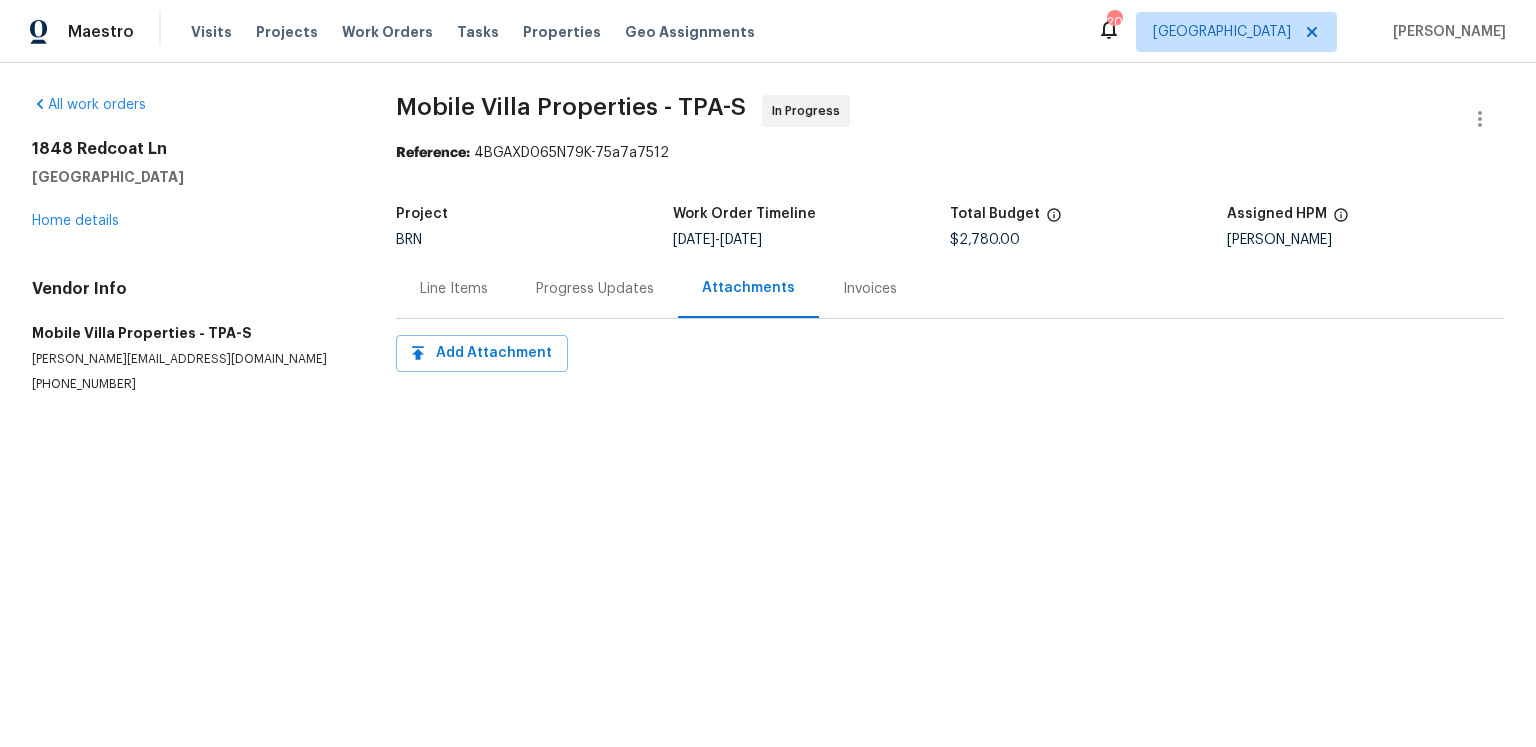 click on "Line Items" at bounding box center (454, 289) 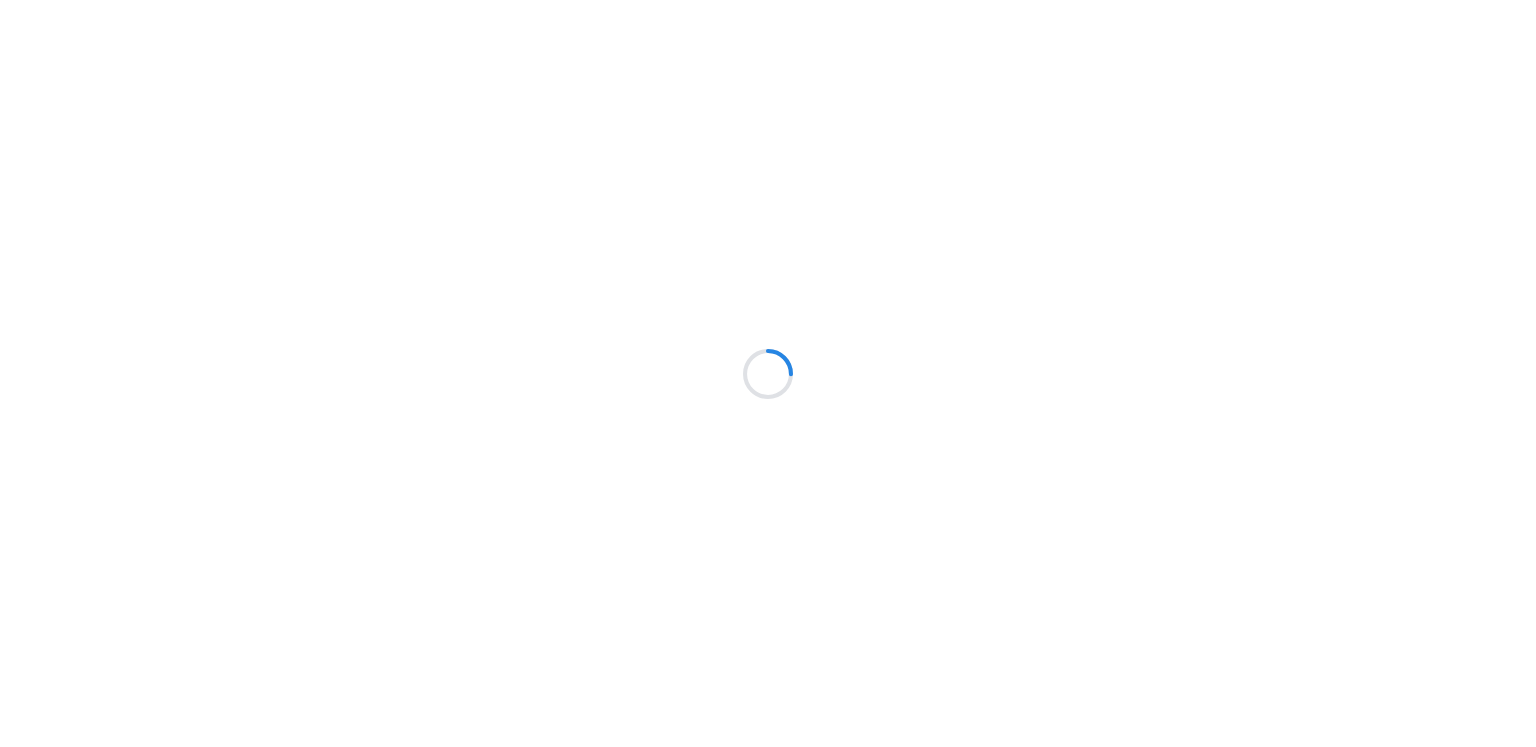 scroll, scrollTop: 0, scrollLeft: 0, axis: both 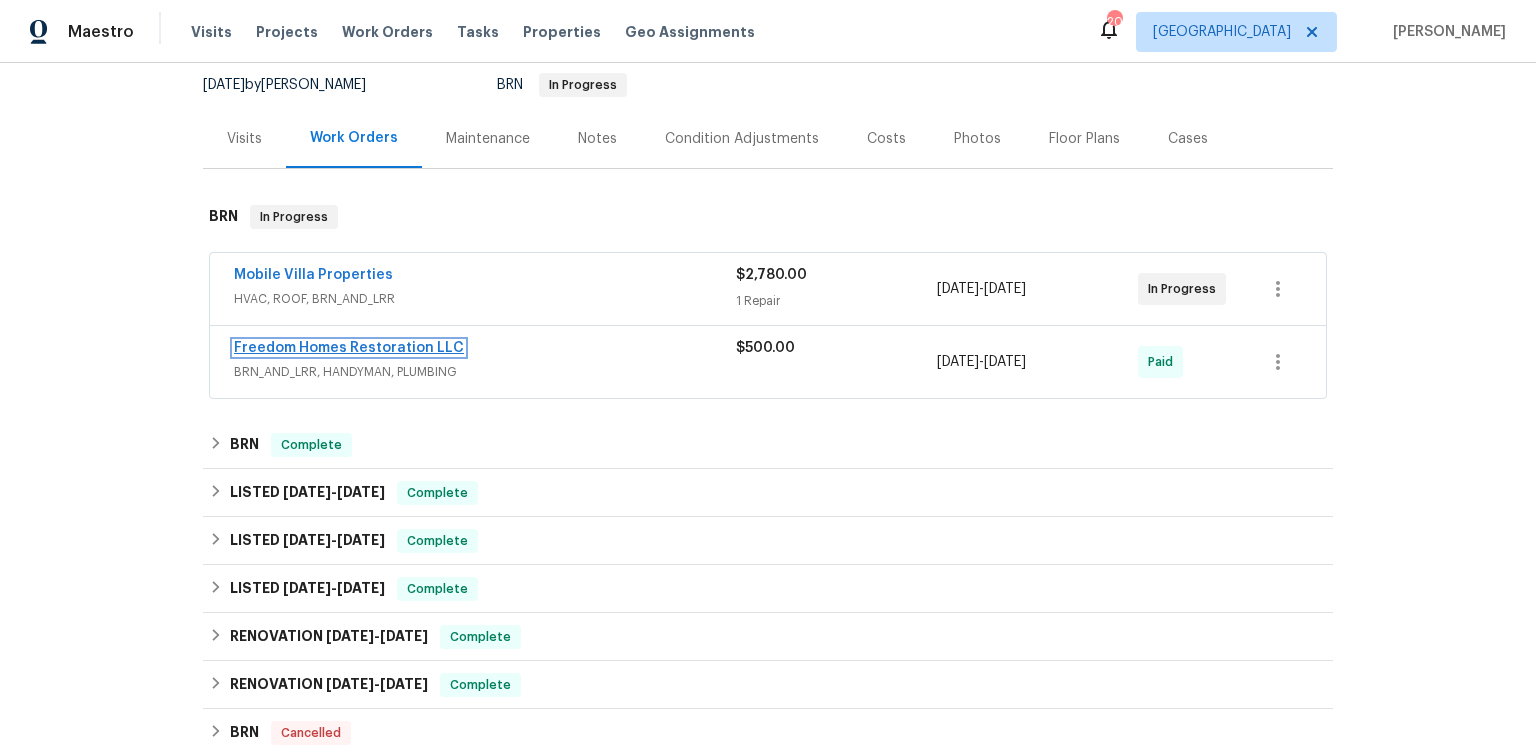click on "Freedom Homes Restoration LLC" at bounding box center (349, 348) 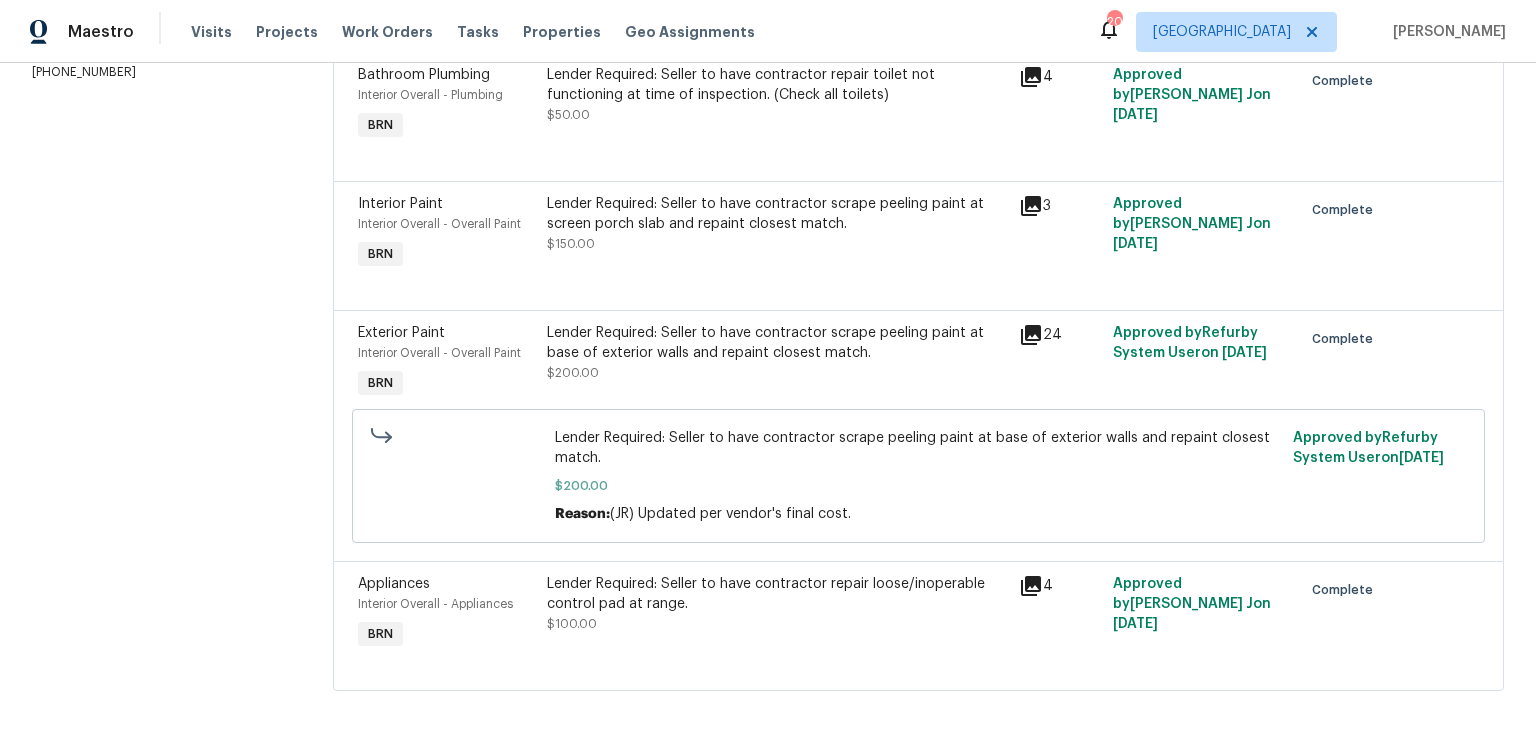 scroll, scrollTop: 0, scrollLeft: 0, axis: both 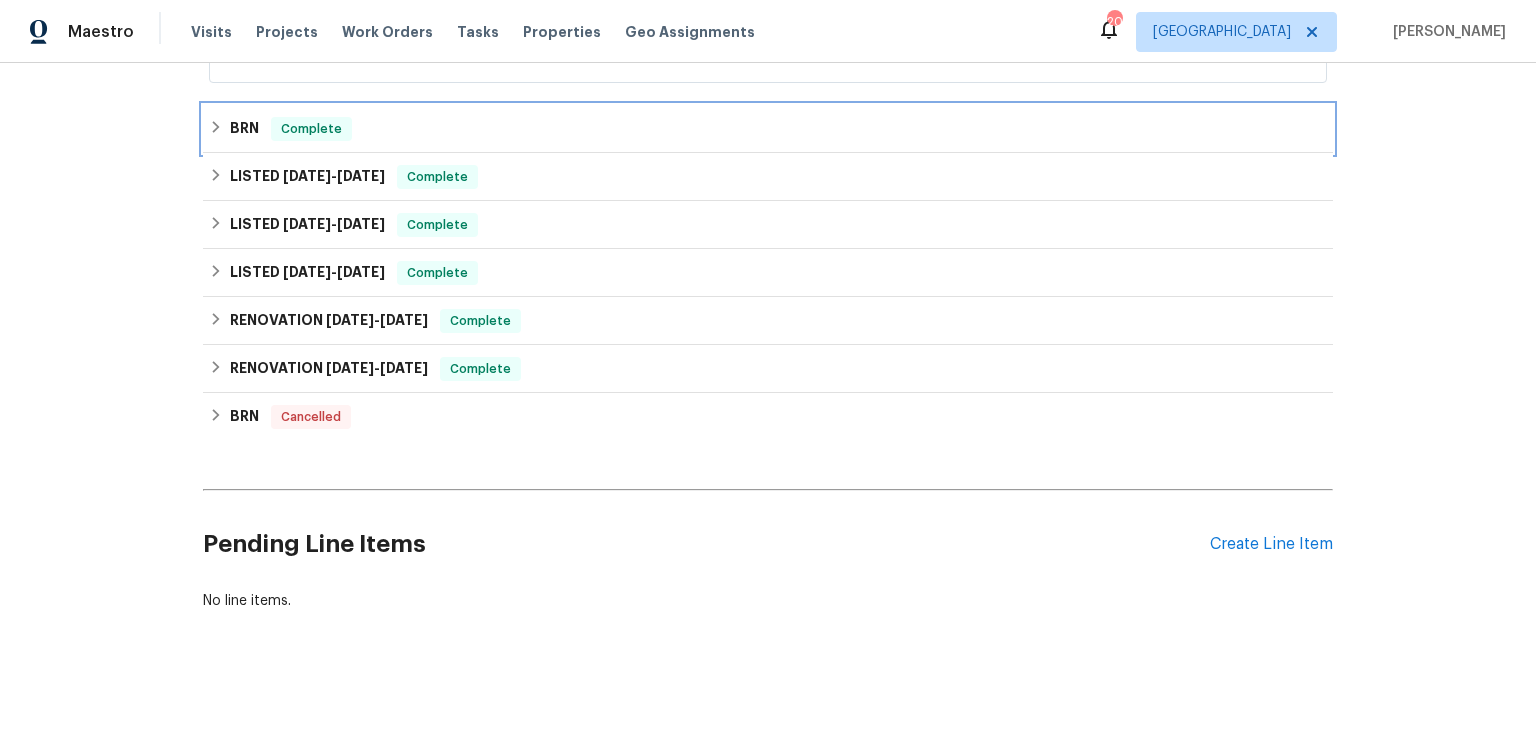 click on "BRN   Complete" at bounding box center (768, 129) 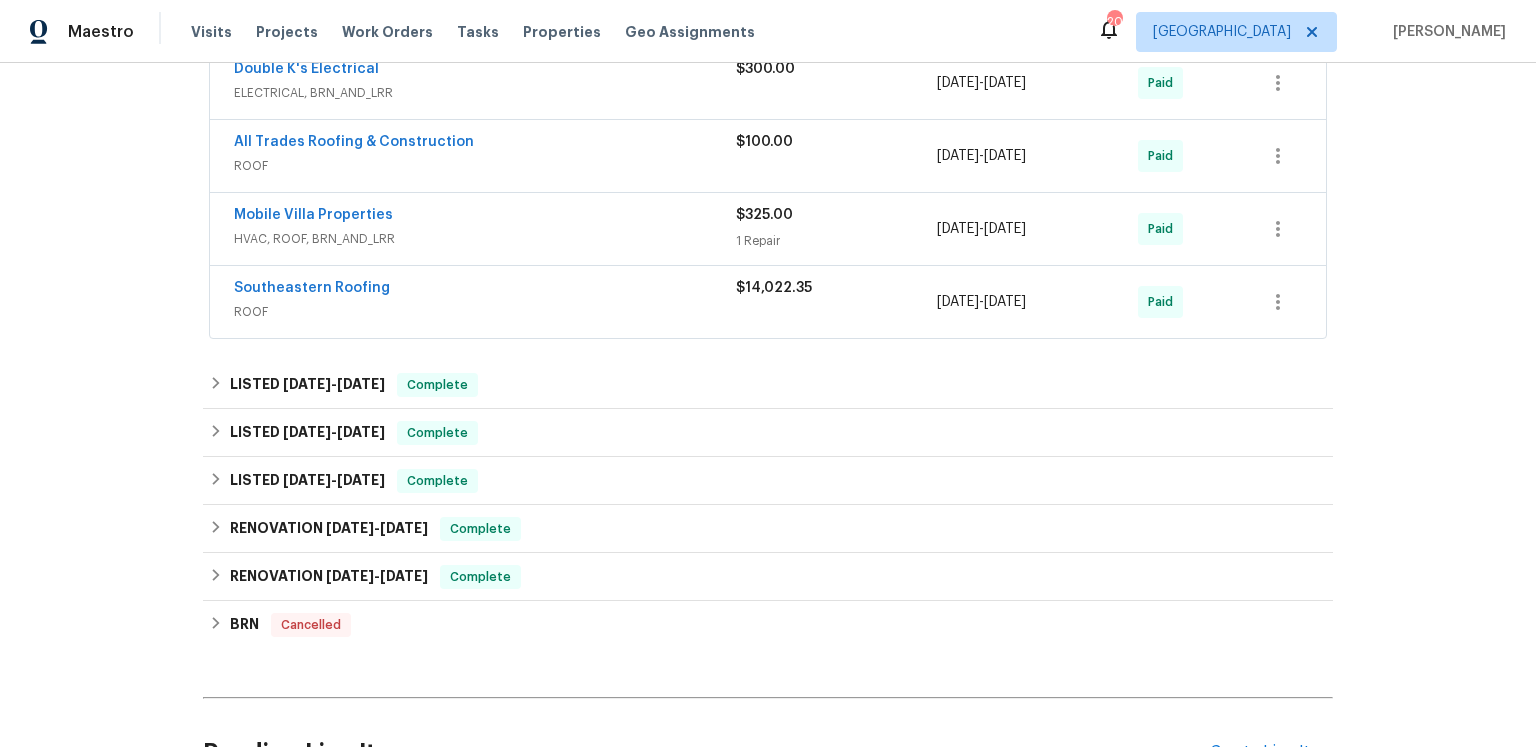 scroll, scrollTop: 880, scrollLeft: 0, axis: vertical 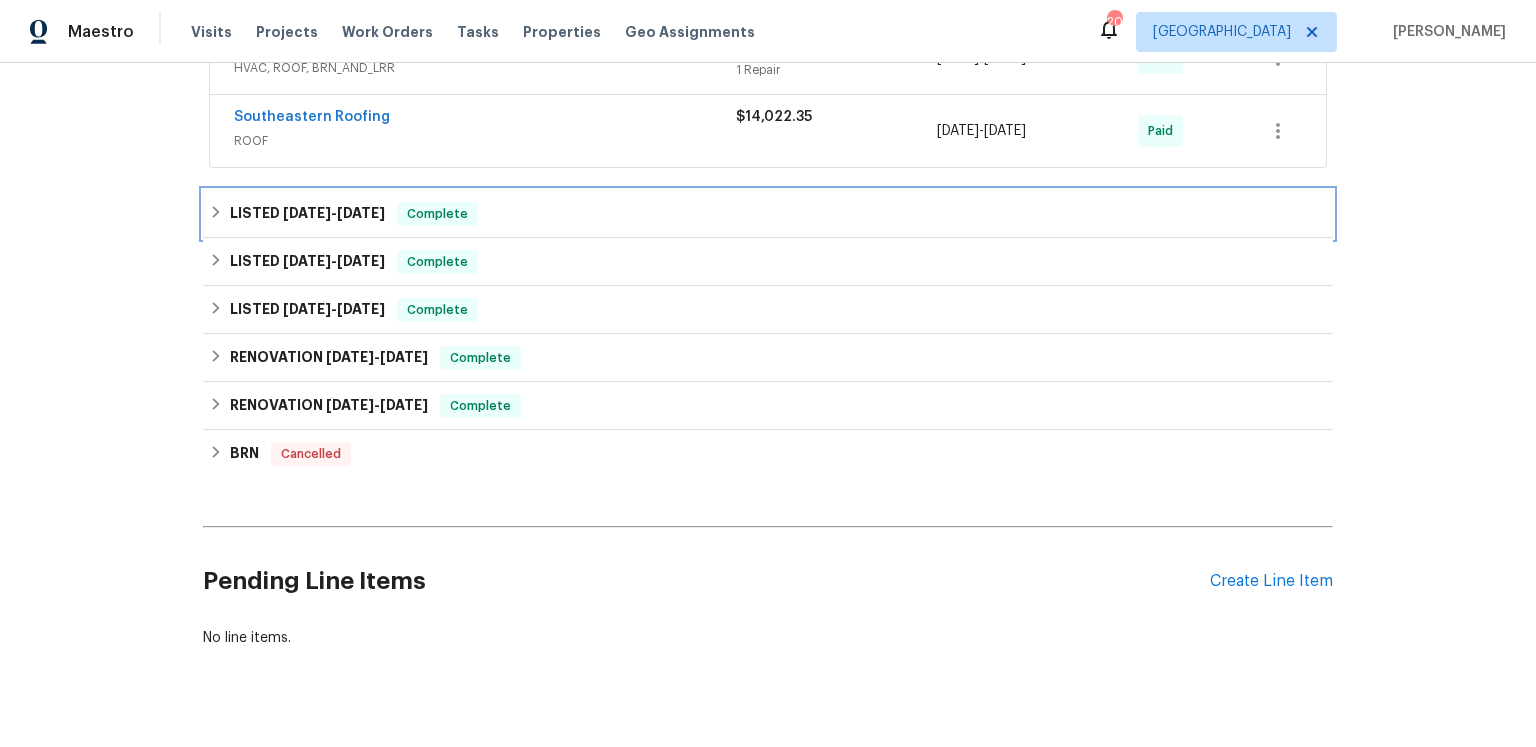 click on "4/28/25" at bounding box center [361, 213] 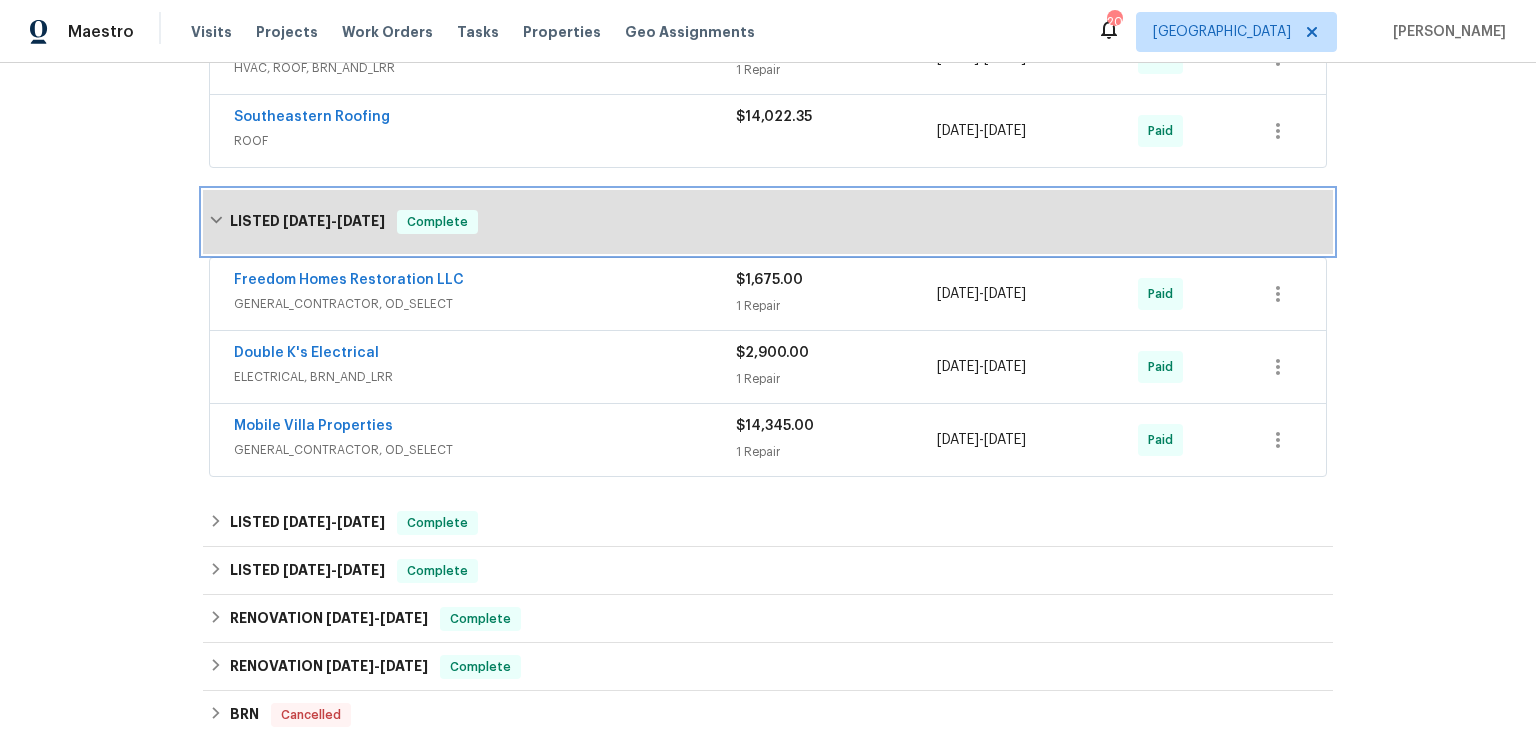 click on "4/28/25" at bounding box center (361, 221) 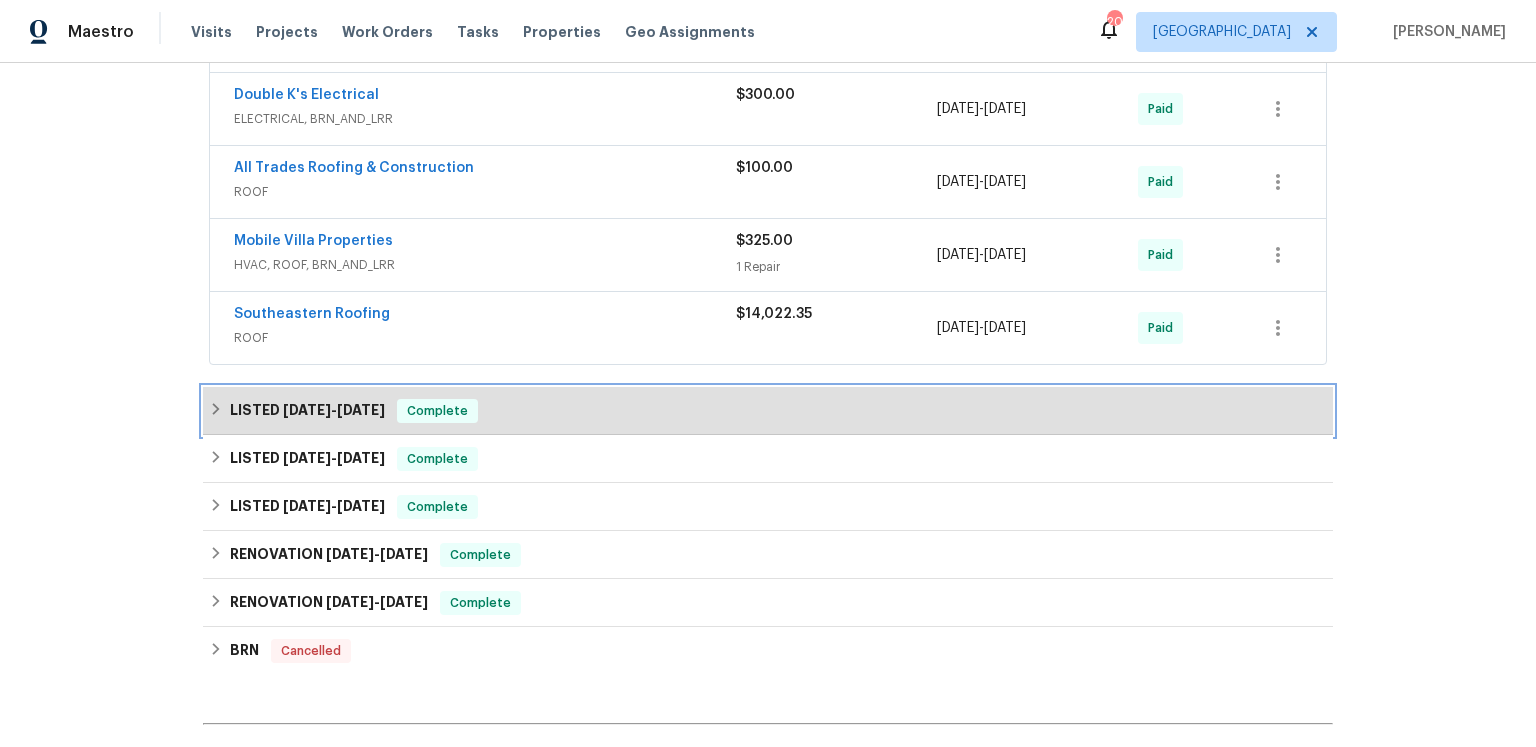 scroll, scrollTop: 789, scrollLeft: 0, axis: vertical 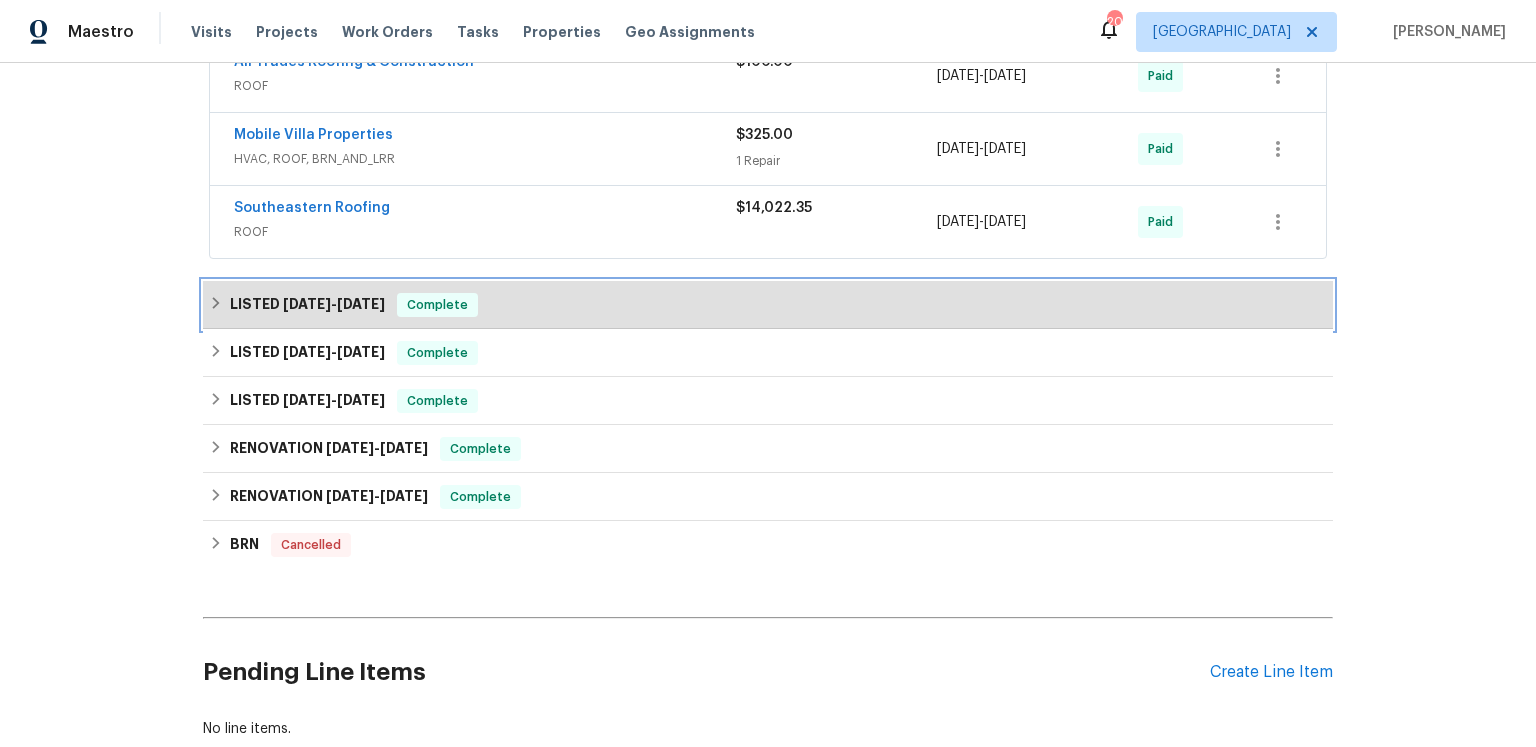 click on "LISTED   4/14/25  -  4/28/25" at bounding box center [307, 305] 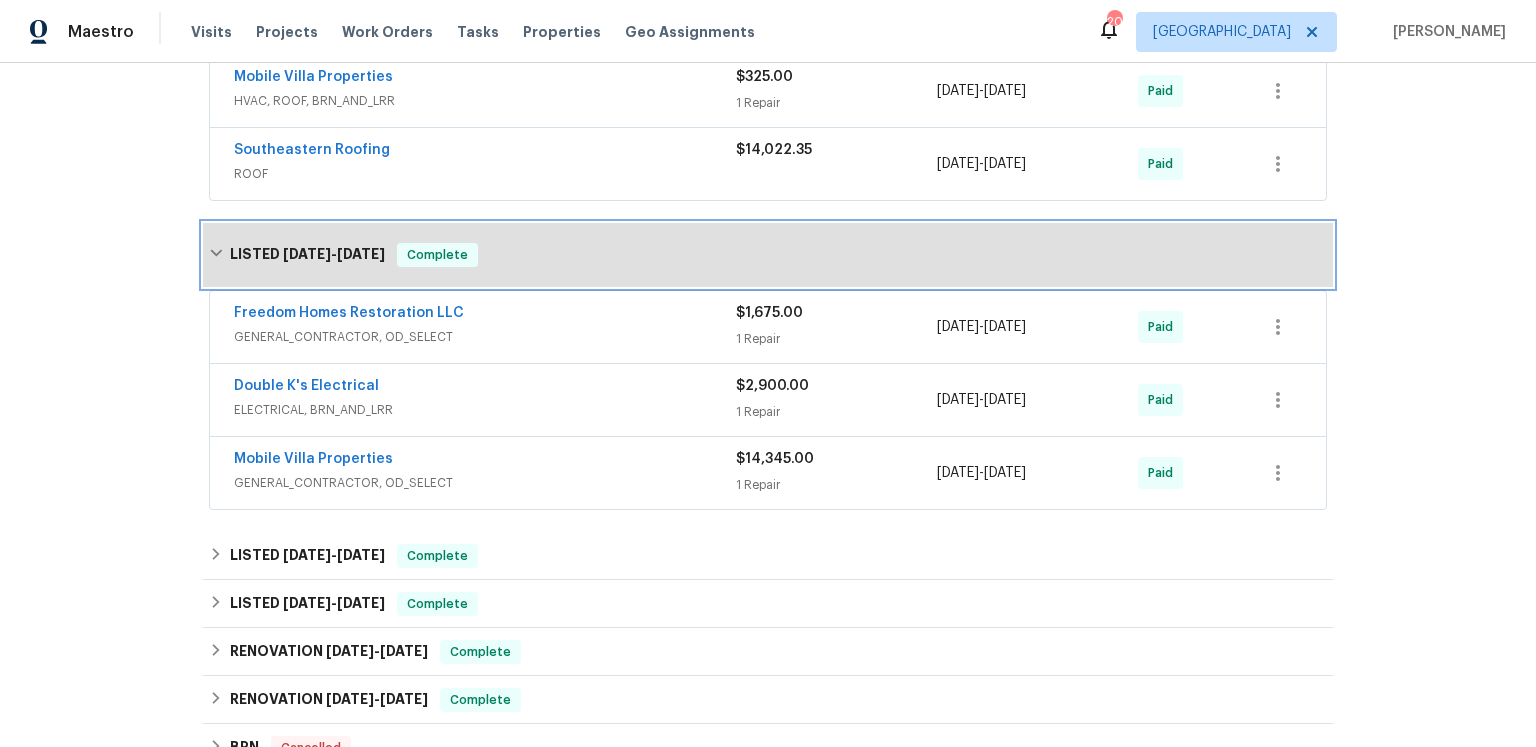 scroll, scrollTop: 1004, scrollLeft: 0, axis: vertical 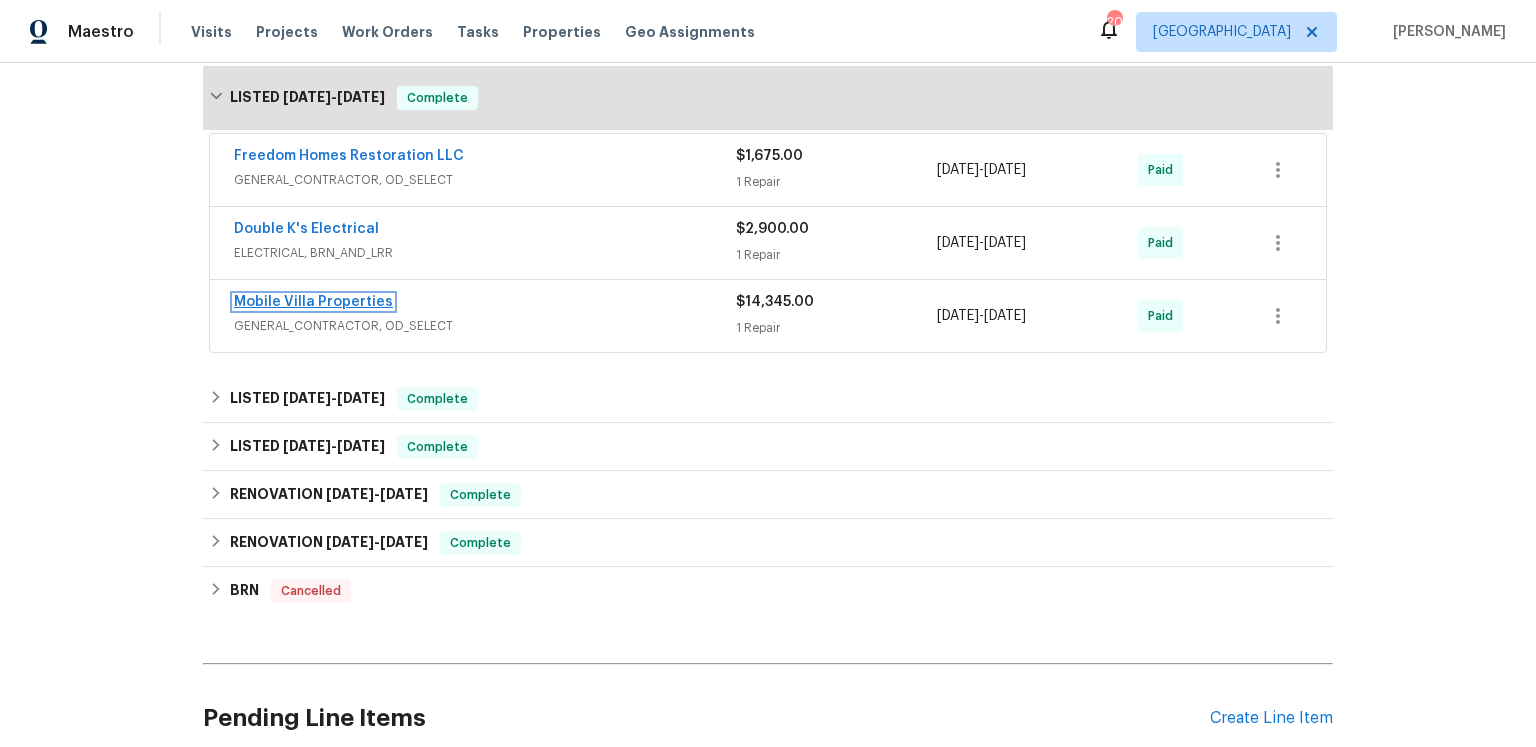 click on "Mobile Villa Properties" at bounding box center (313, 302) 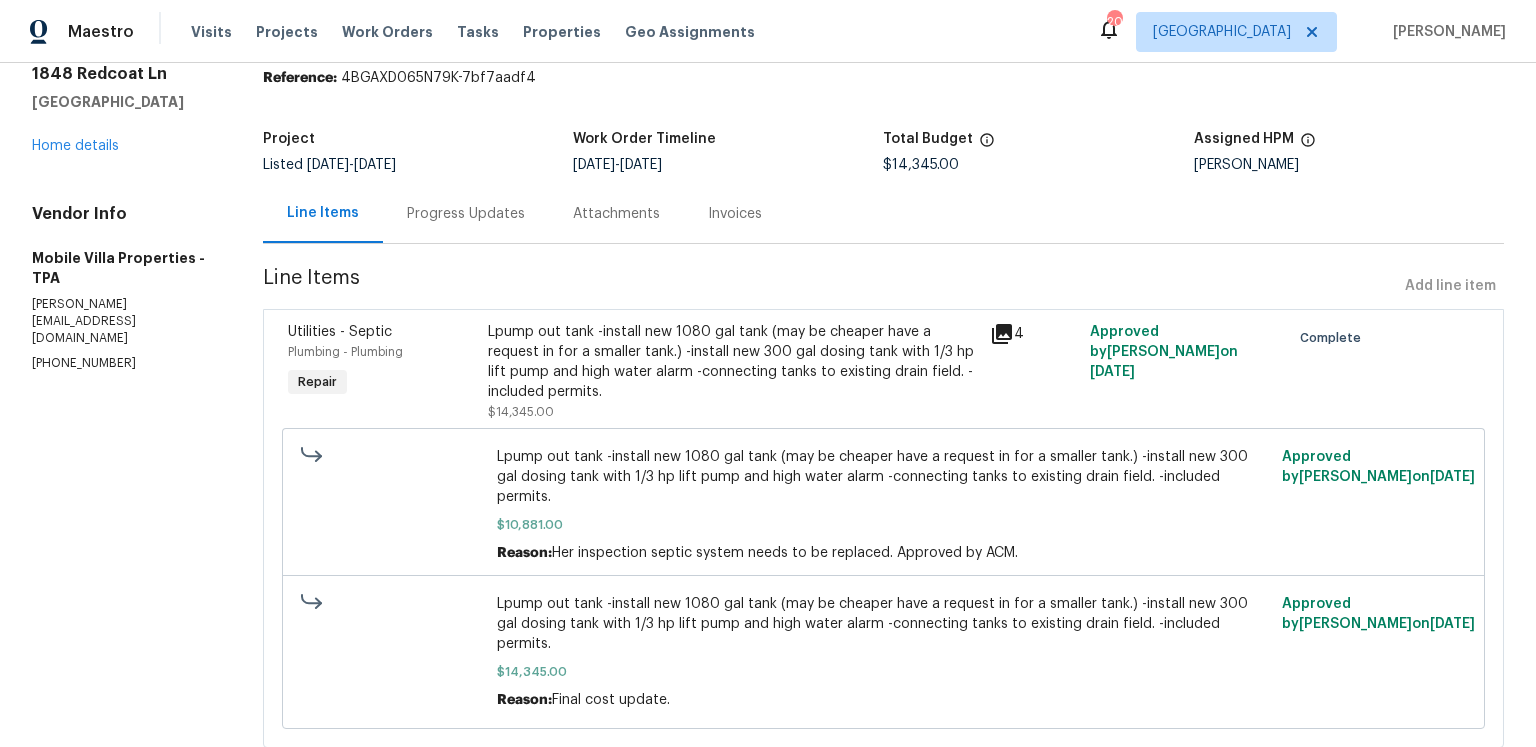 scroll, scrollTop: 170, scrollLeft: 0, axis: vertical 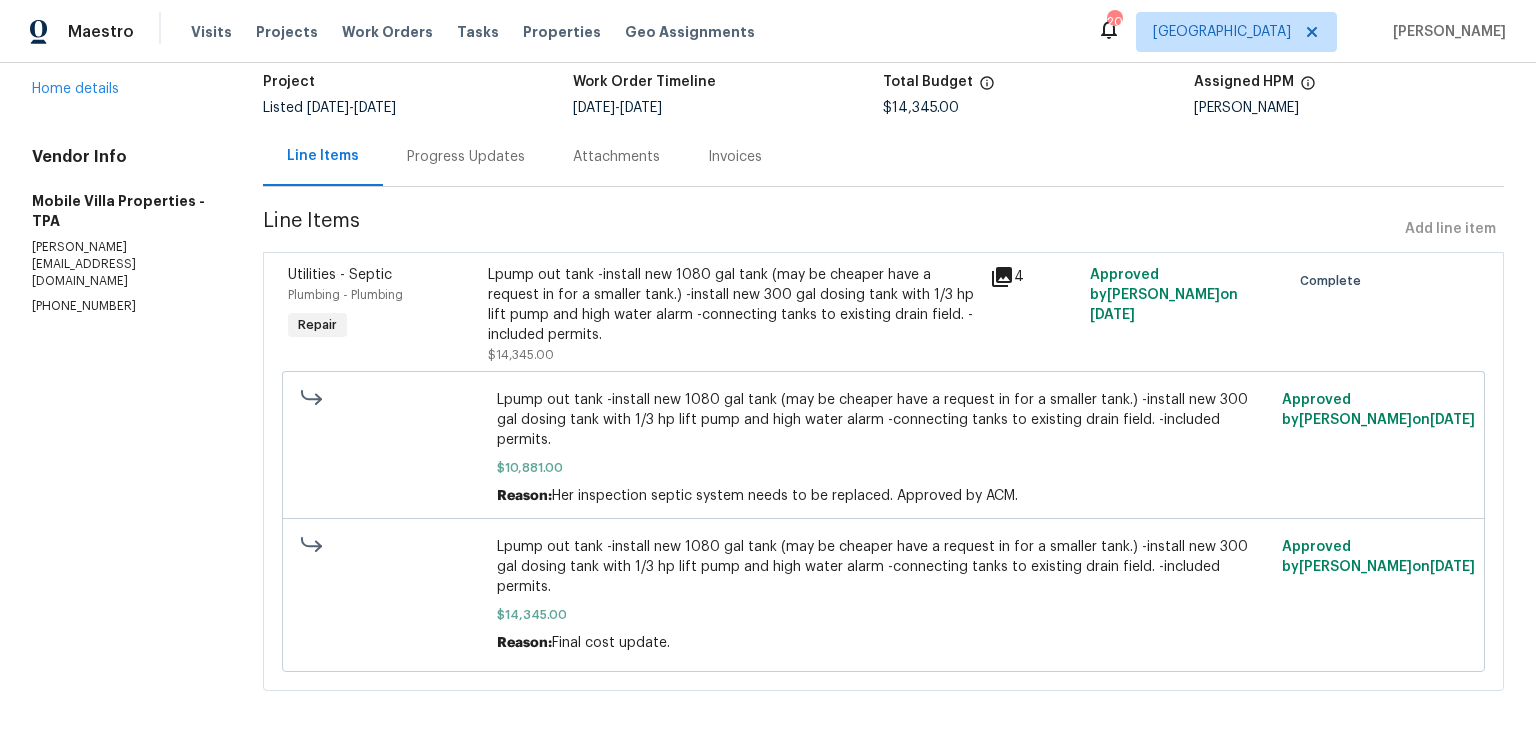 click 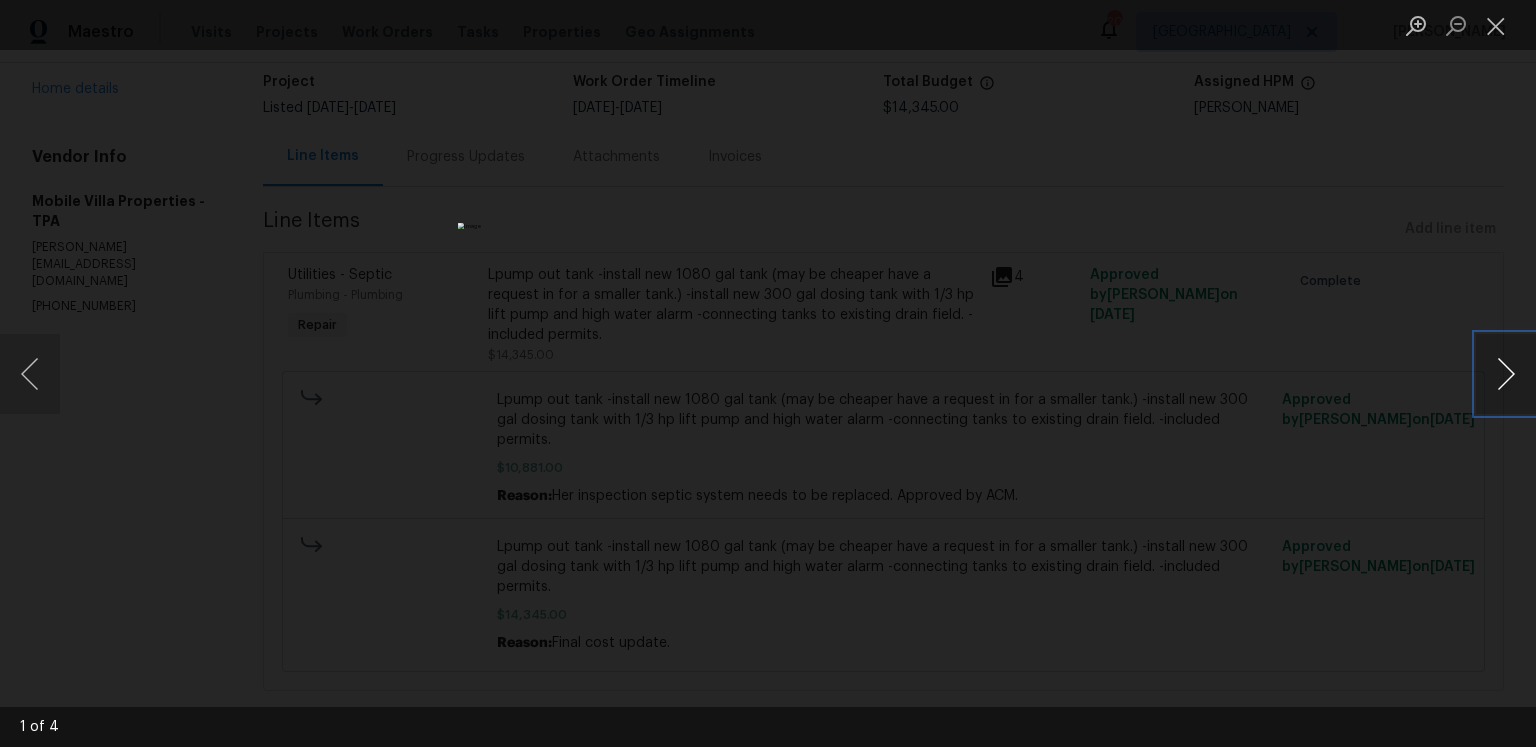 click at bounding box center (1506, 374) 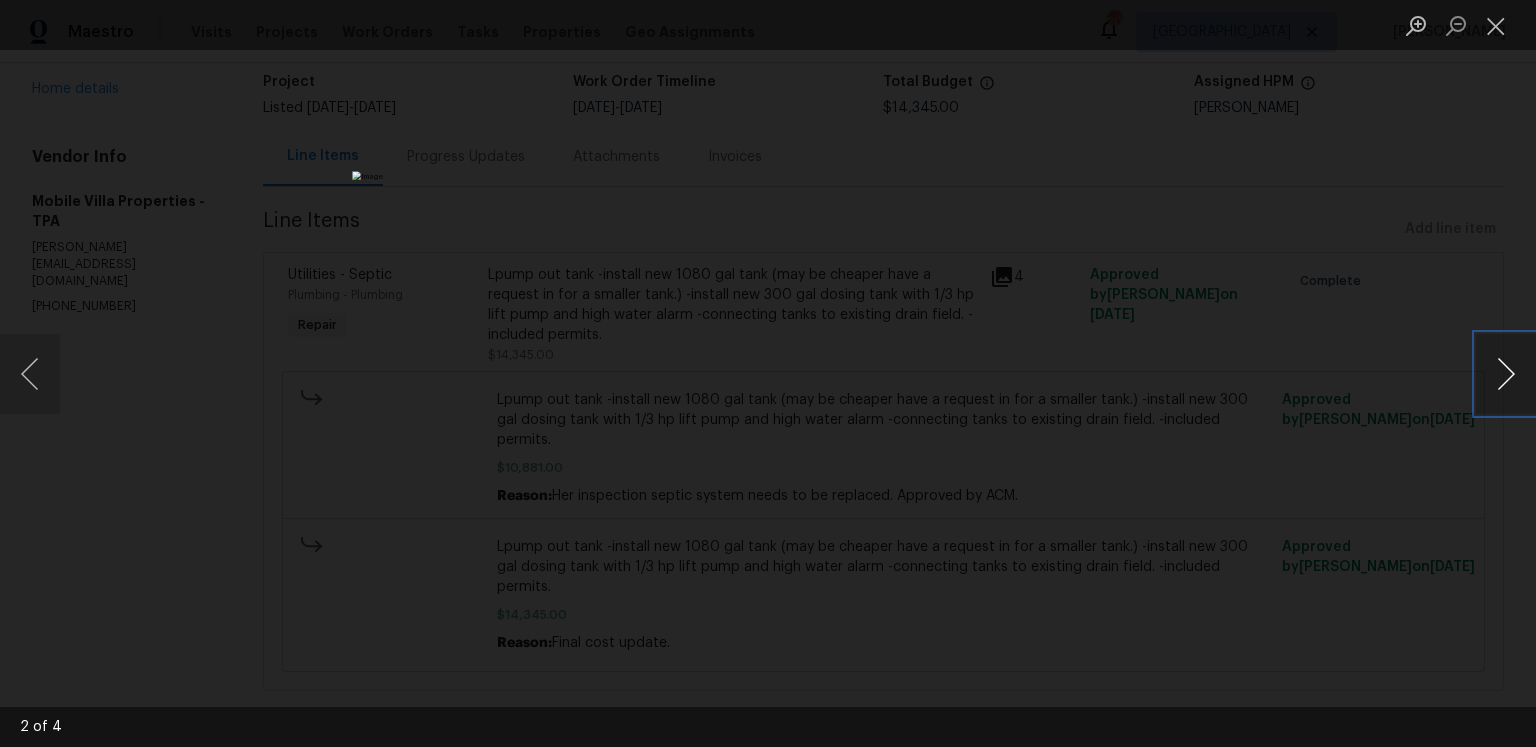 click at bounding box center [1506, 374] 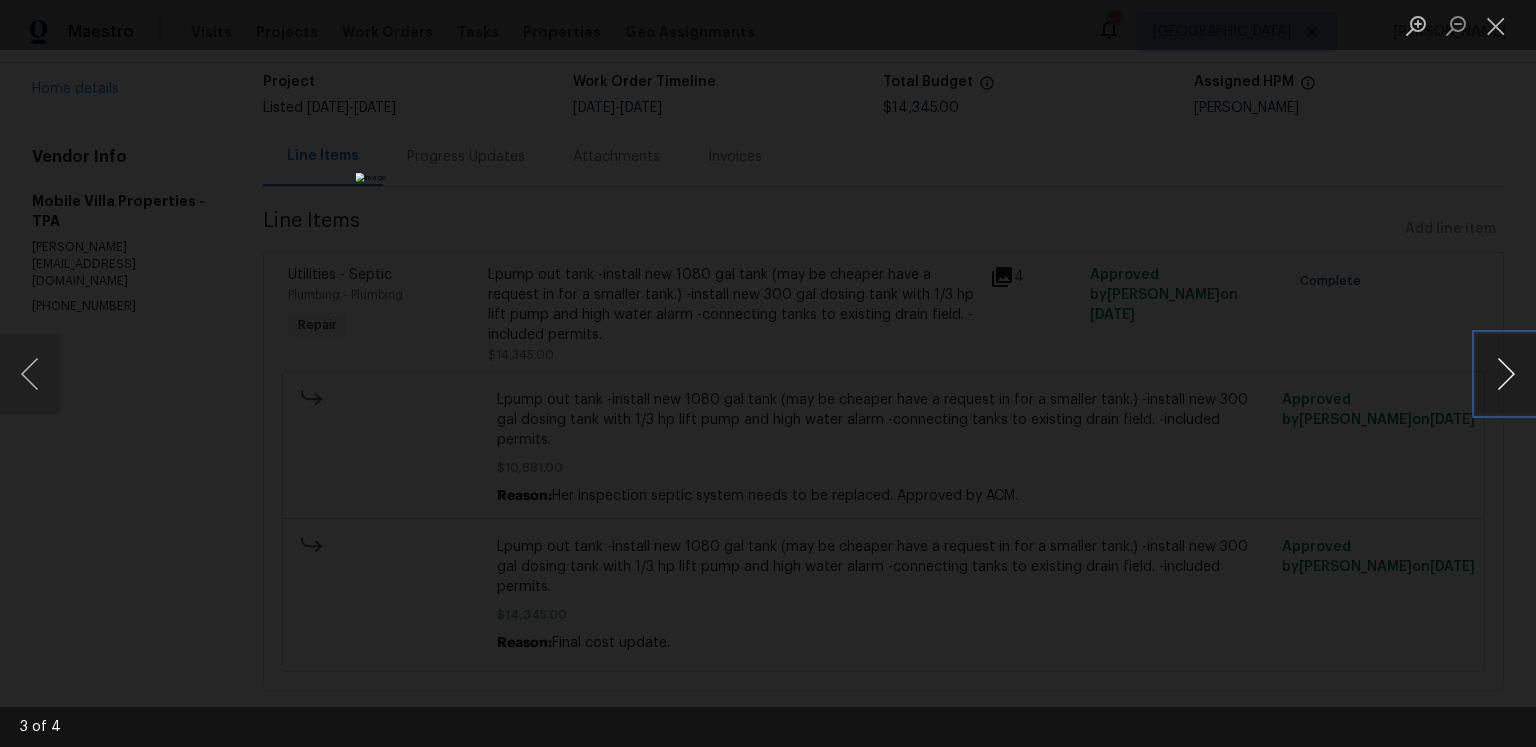 click at bounding box center (1506, 374) 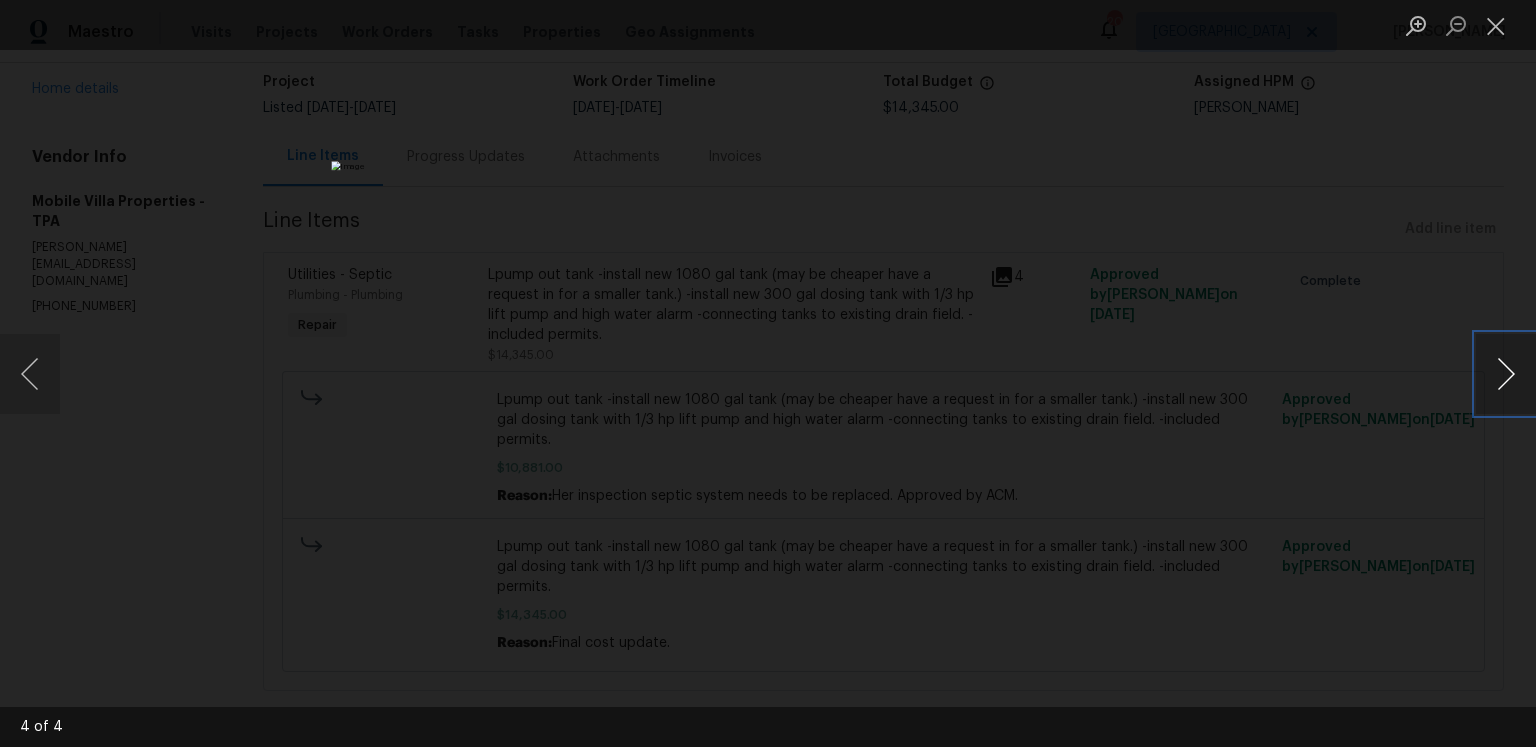 click at bounding box center (1506, 374) 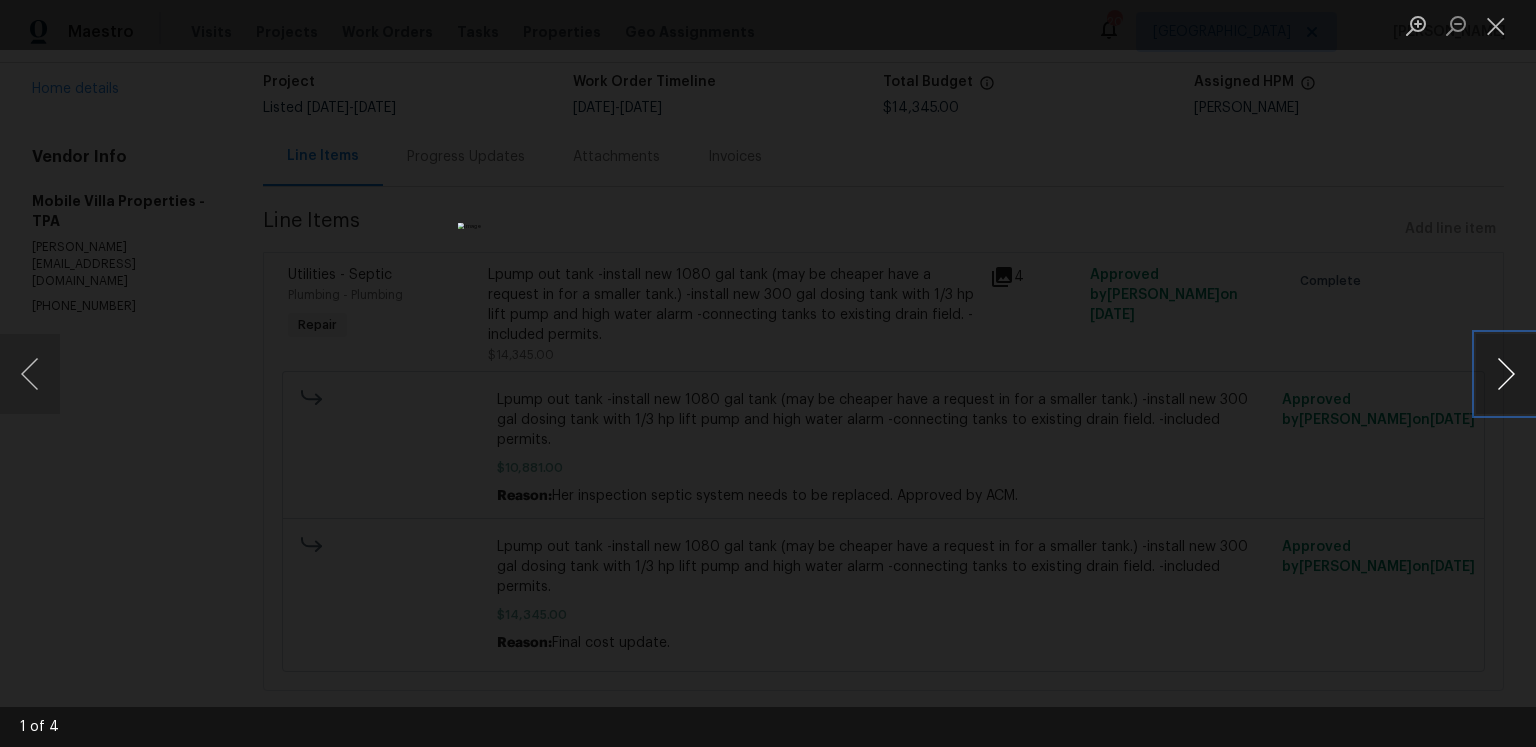 click at bounding box center [1506, 374] 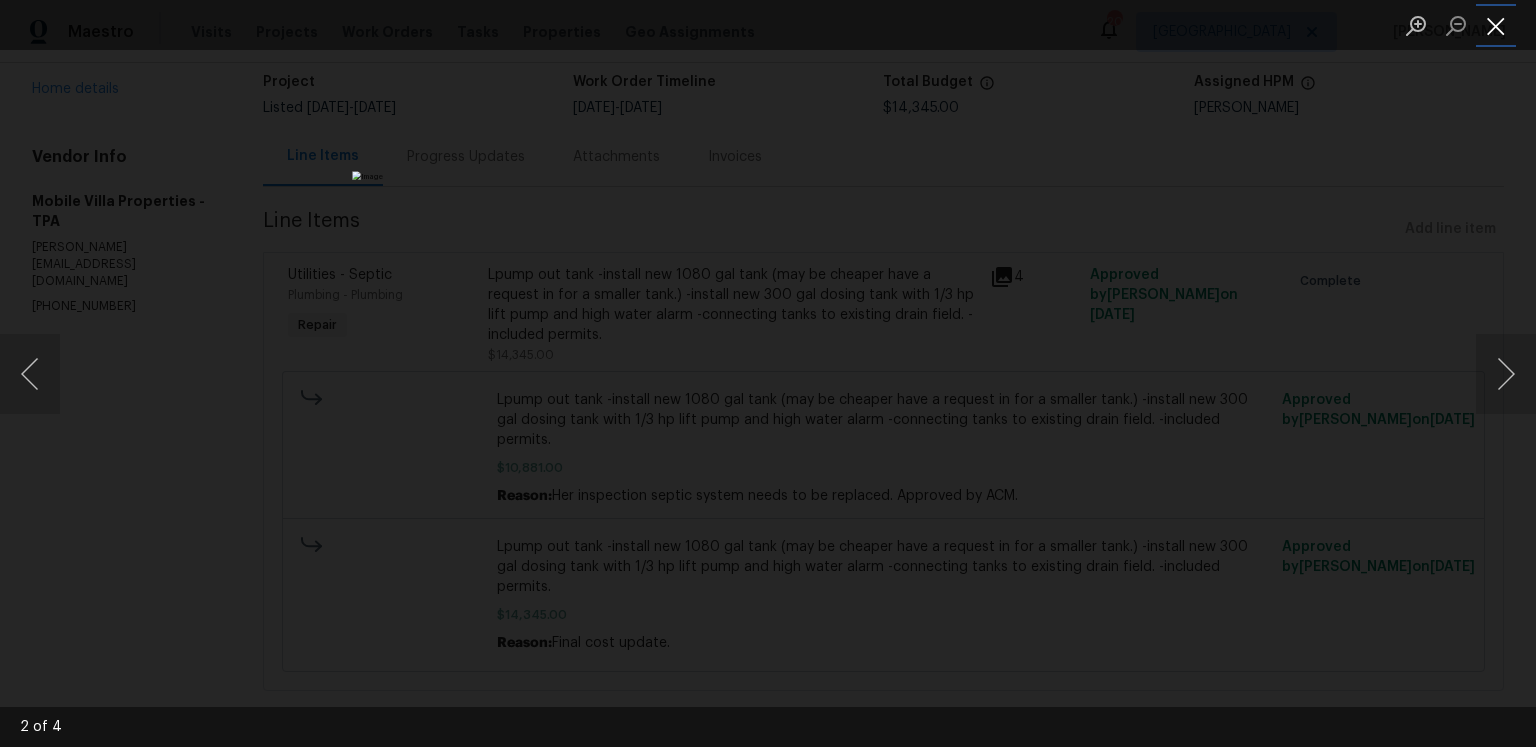 click at bounding box center [1496, 25] 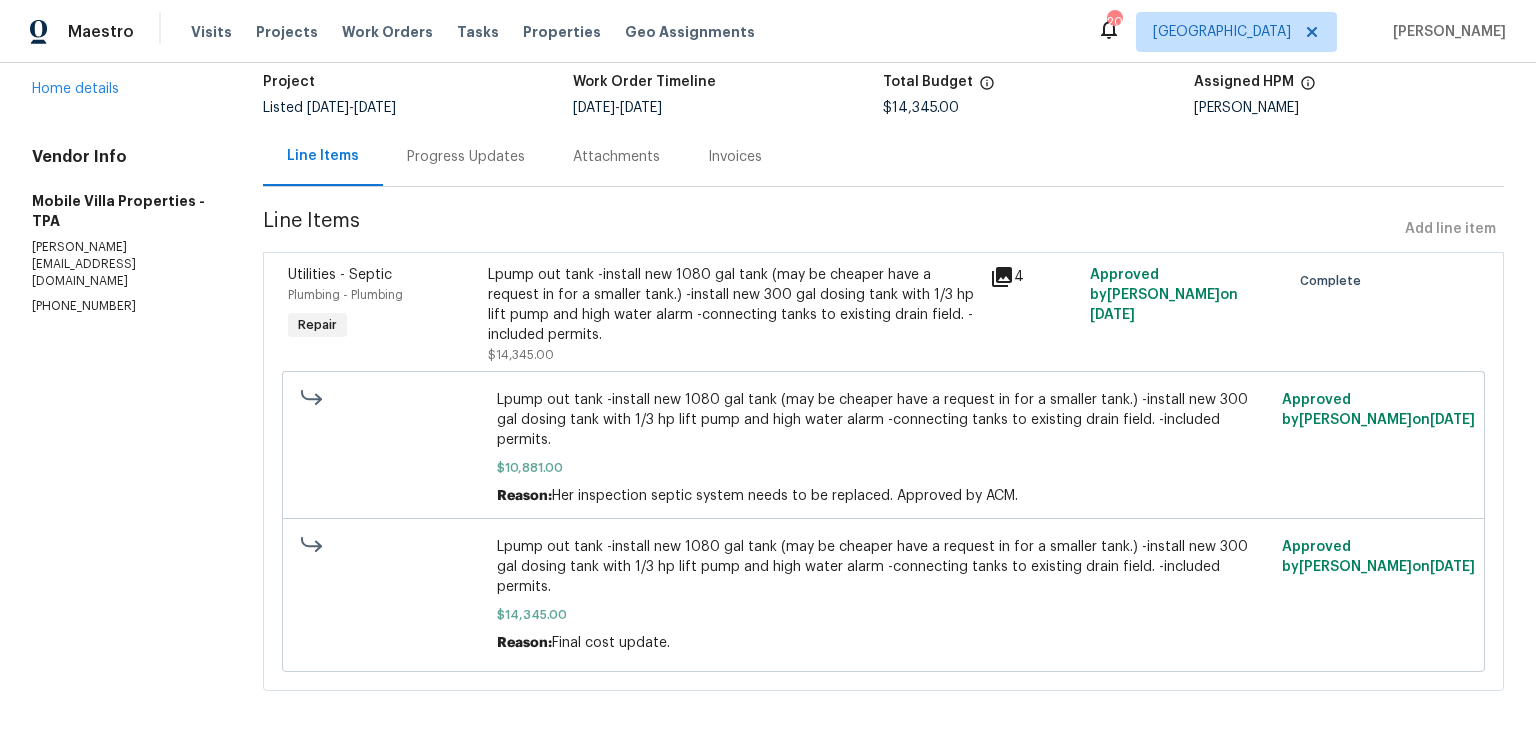 scroll, scrollTop: 0, scrollLeft: 0, axis: both 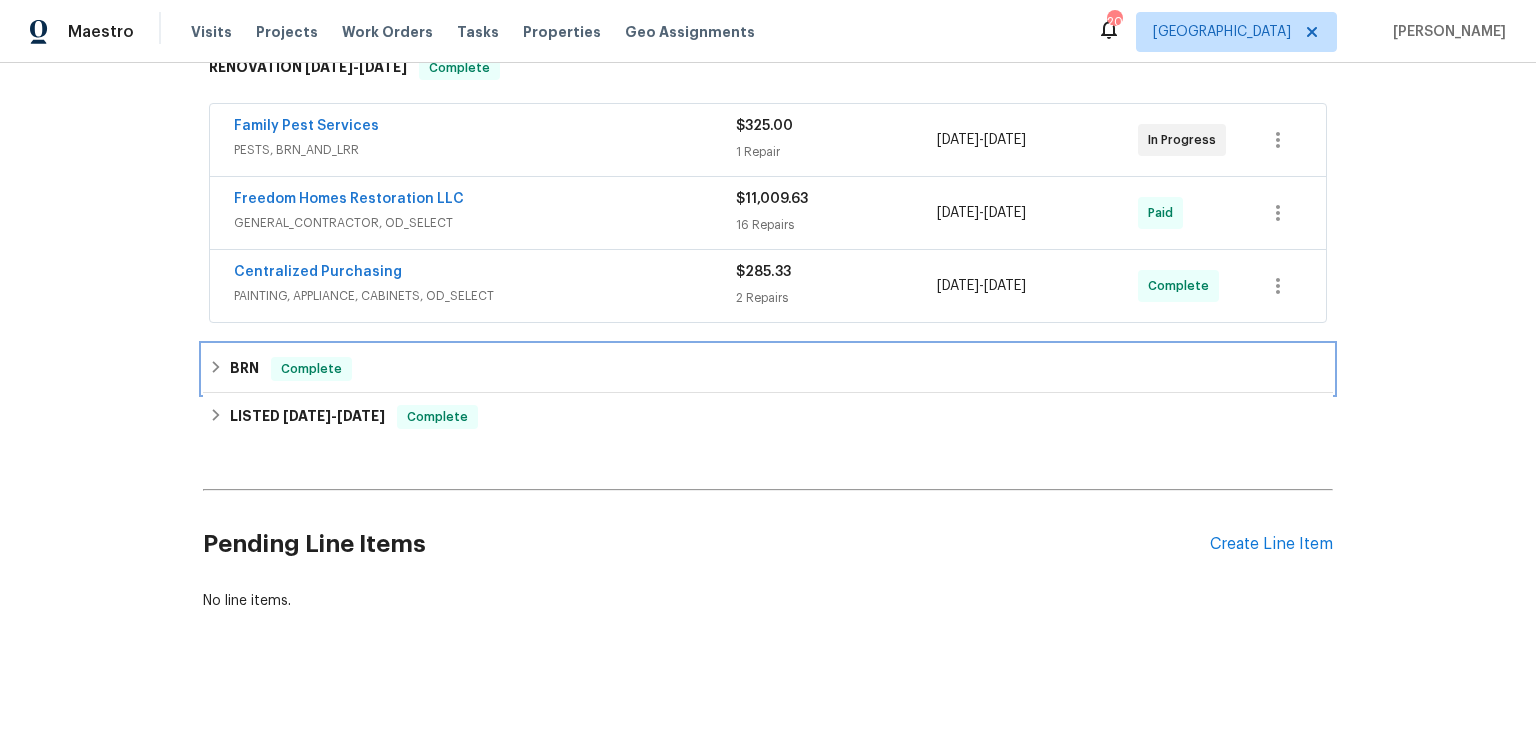 click on "BRN" at bounding box center (244, 369) 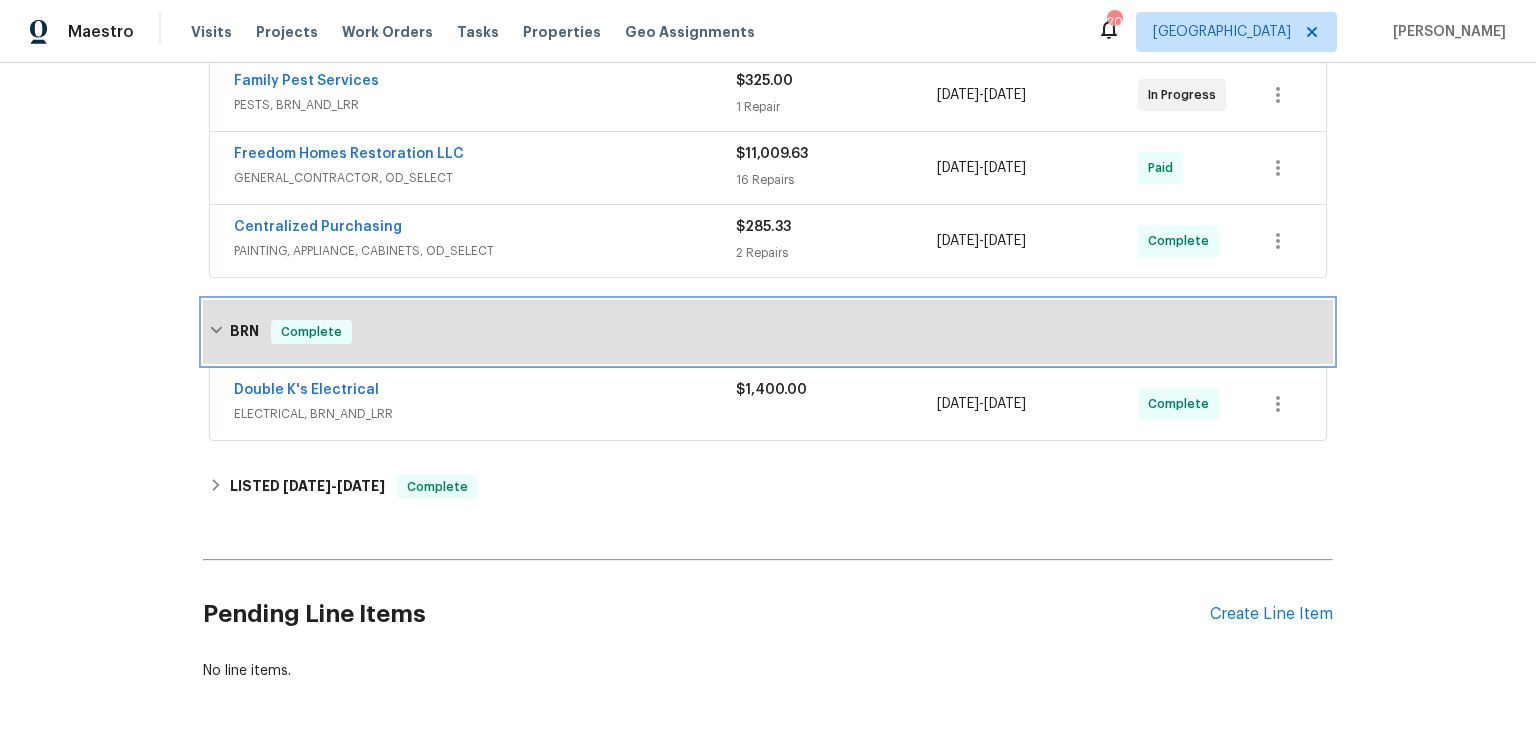 scroll, scrollTop: 423, scrollLeft: 0, axis: vertical 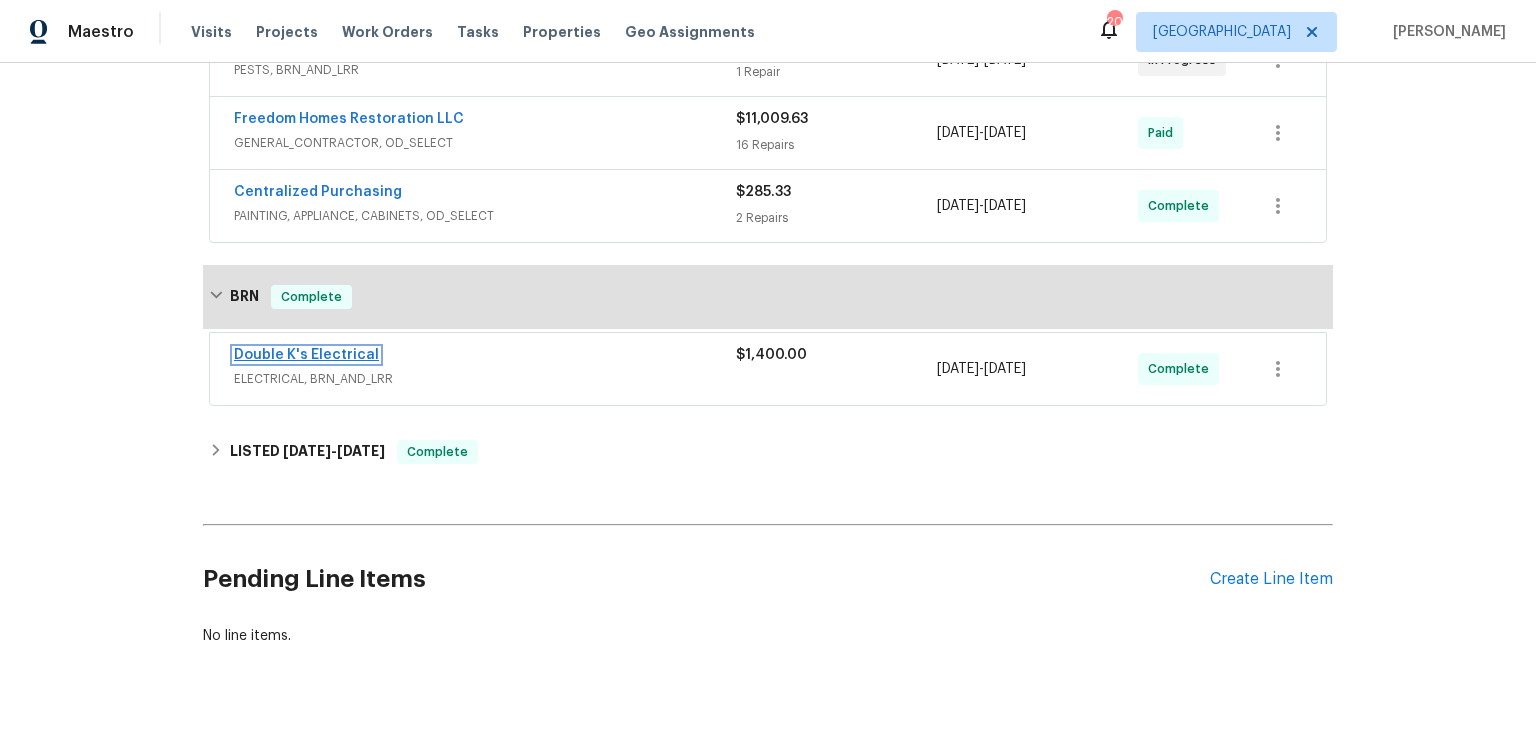click on "Double K's Electrical" at bounding box center (306, 355) 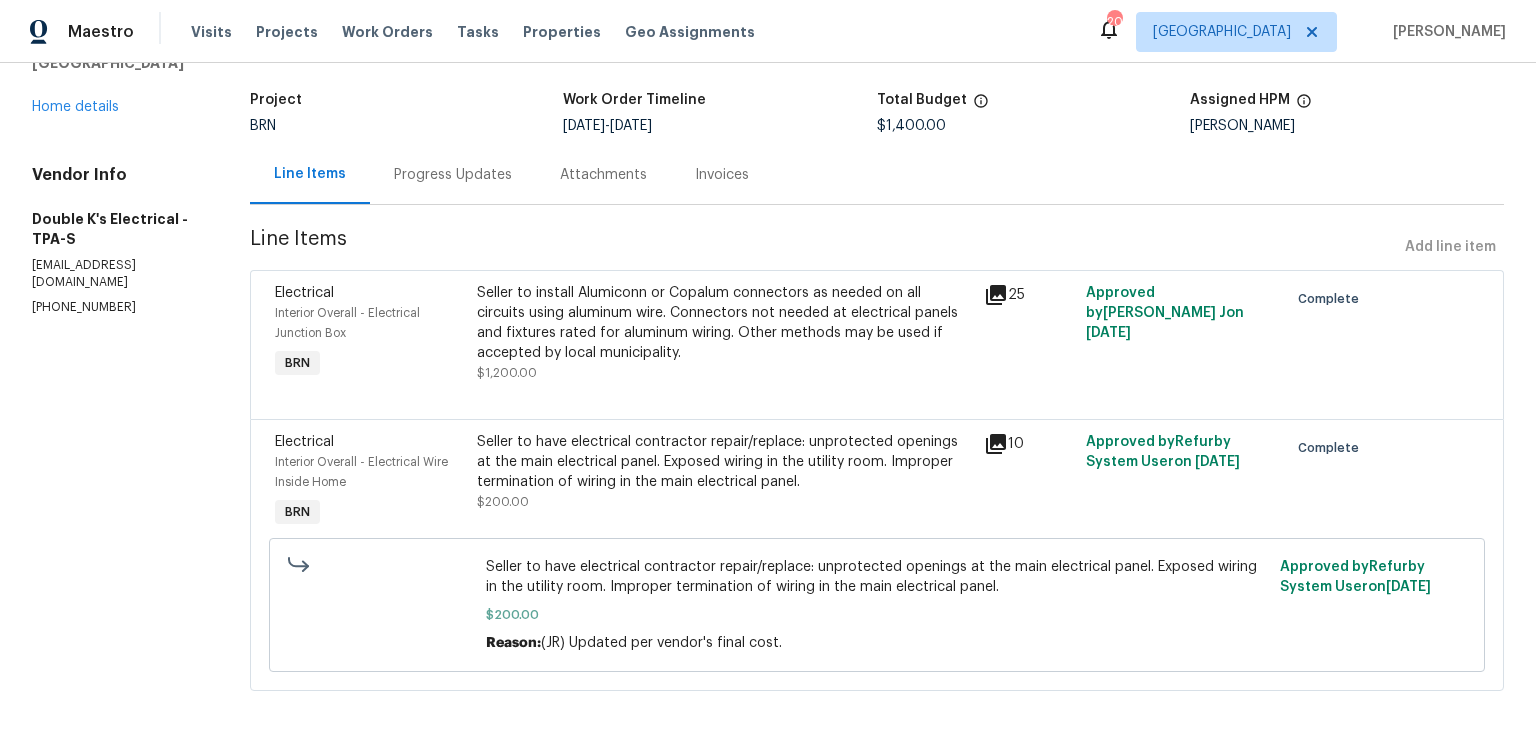scroll, scrollTop: 3, scrollLeft: 0, axis: vertical 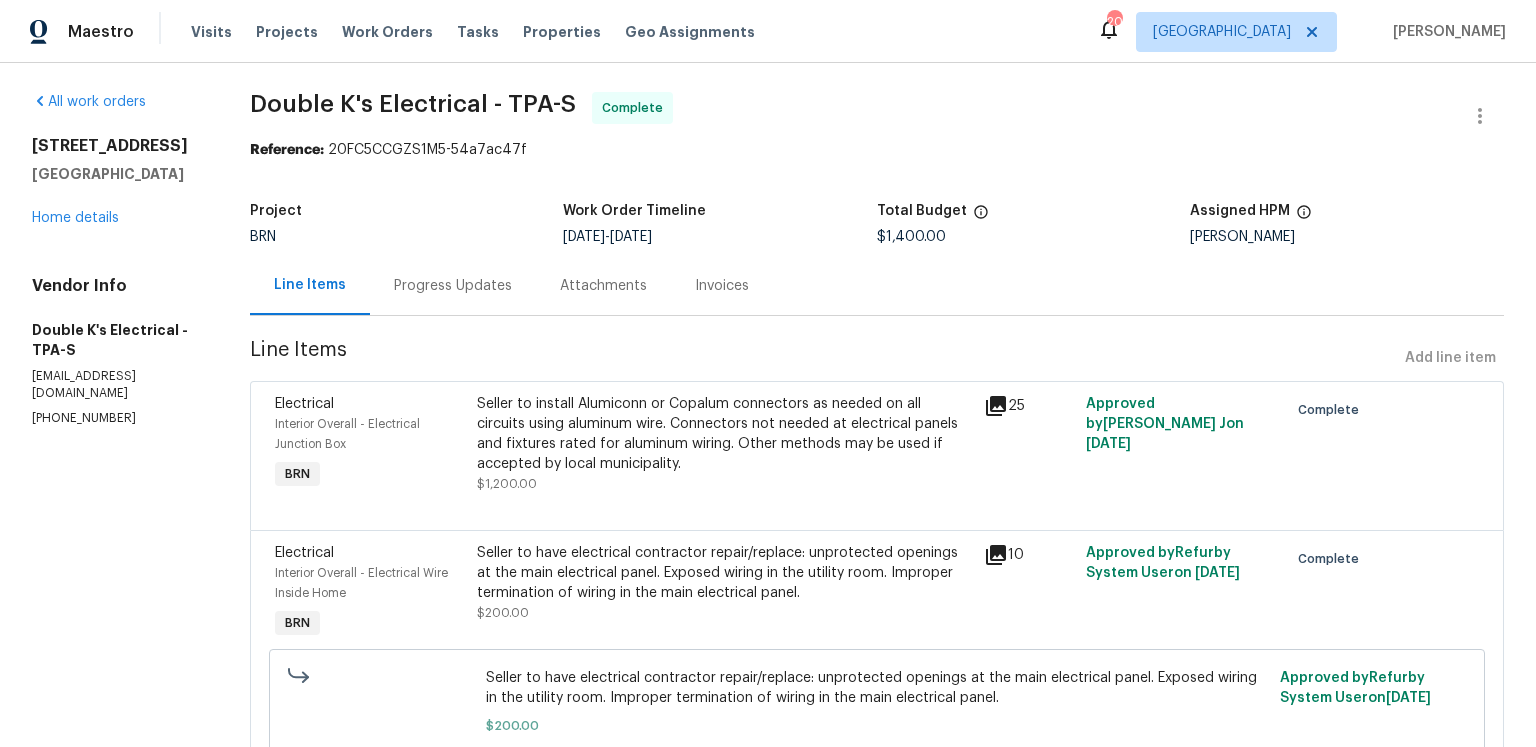 click on "Progress Updates" at bounding box center (453, 285) 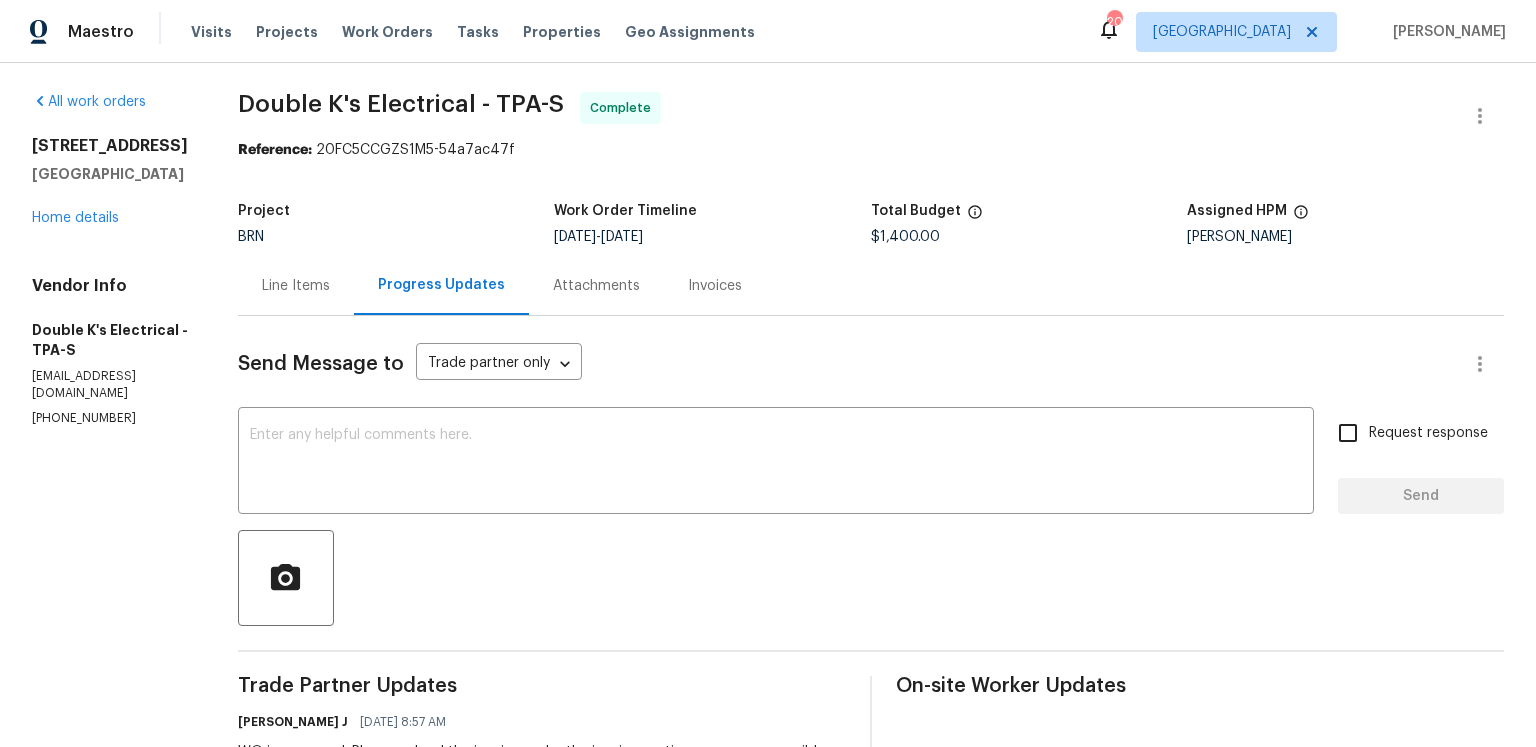 click on "Attachments" at bounding box center [596, 286] 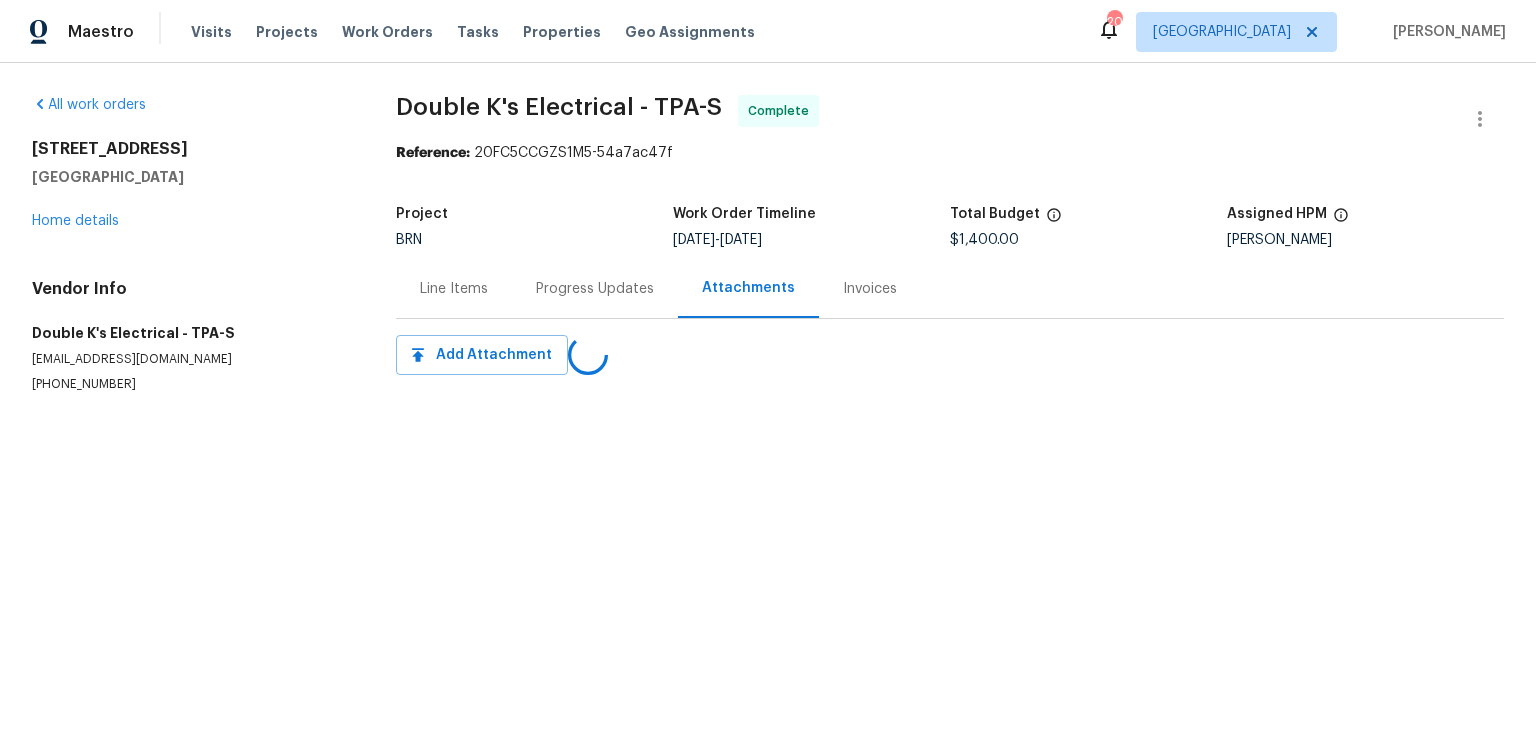 scroll, scrollTop: 0, scrollLeft: 0, axis: both 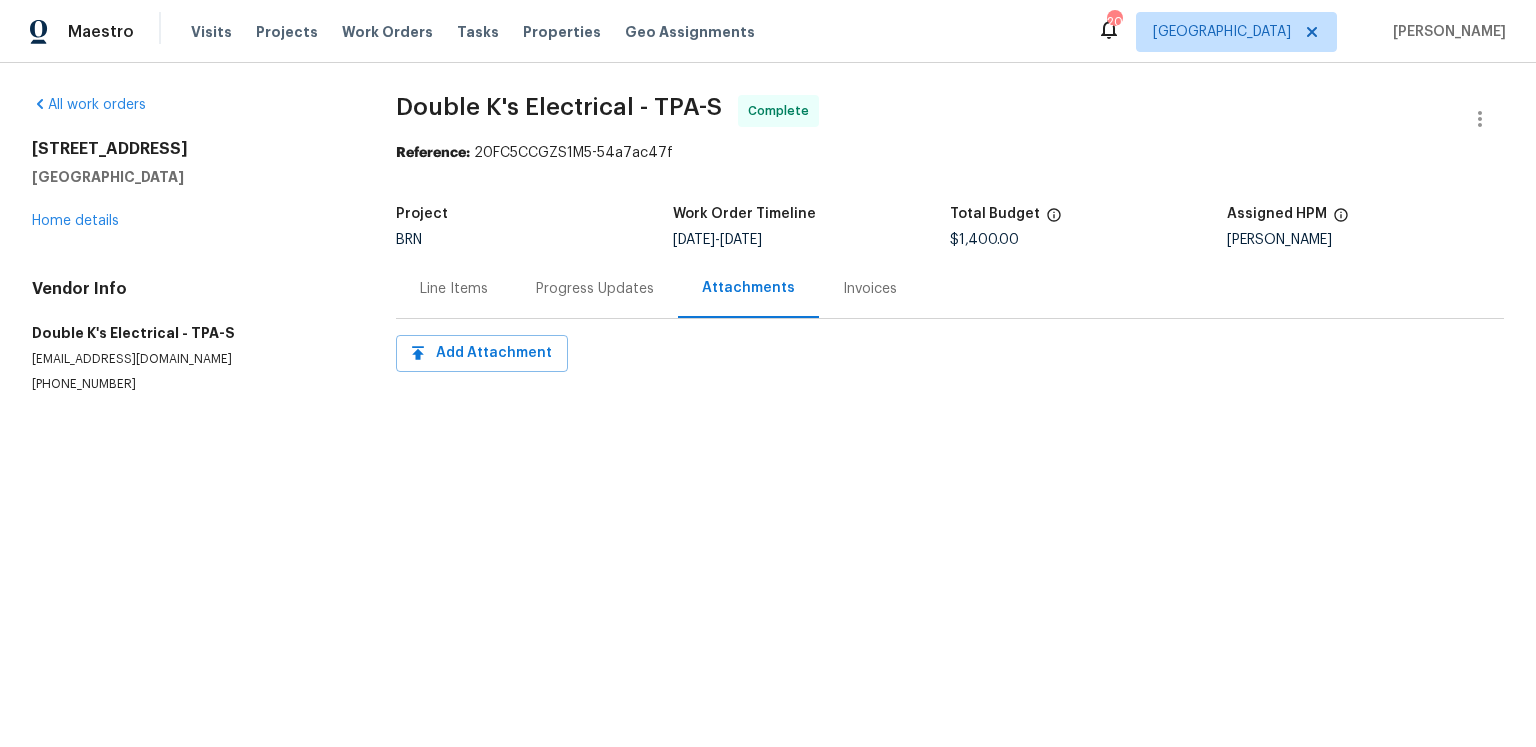 click on "Invoices" at bounding box center (870, 288) 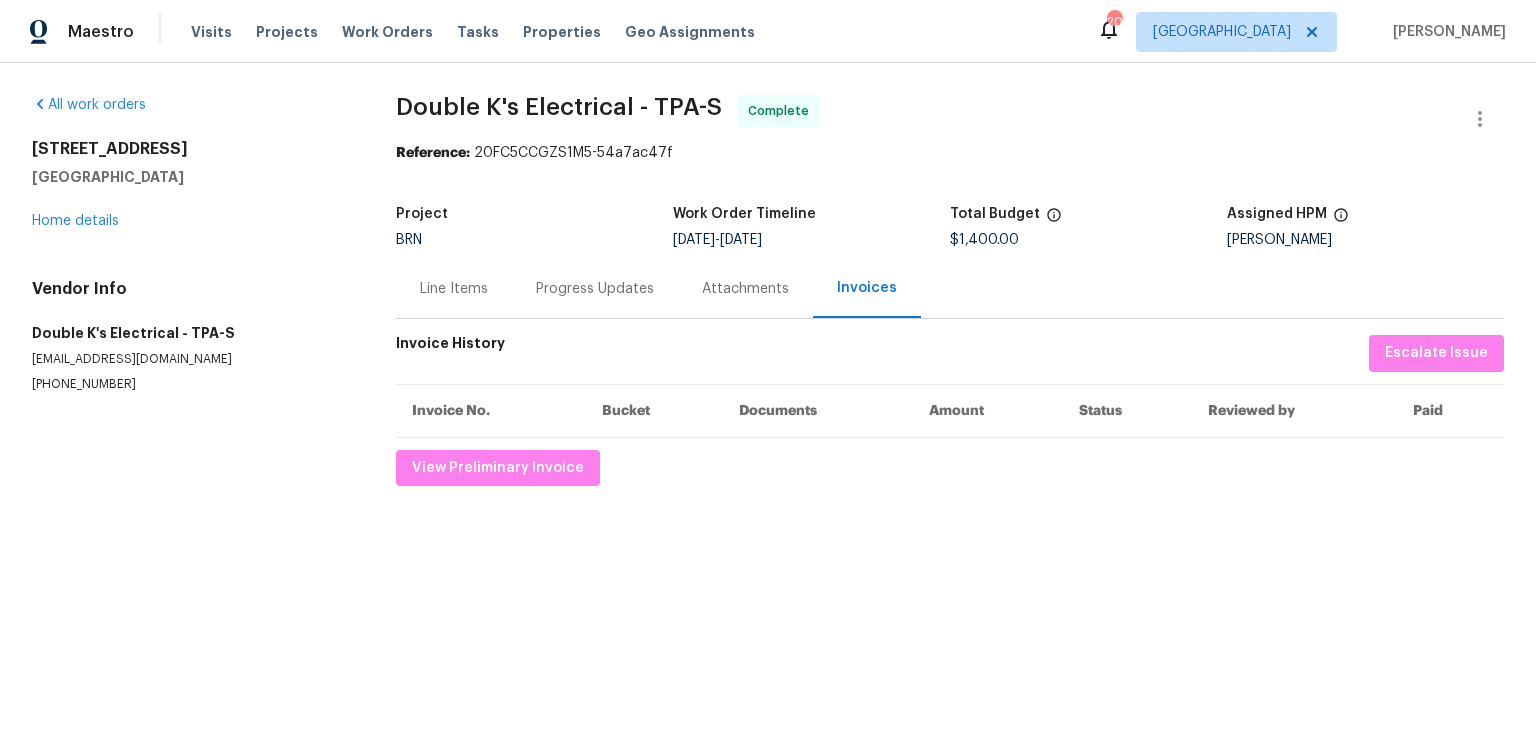 click on "Line Items" at bounding box center (454, 289) 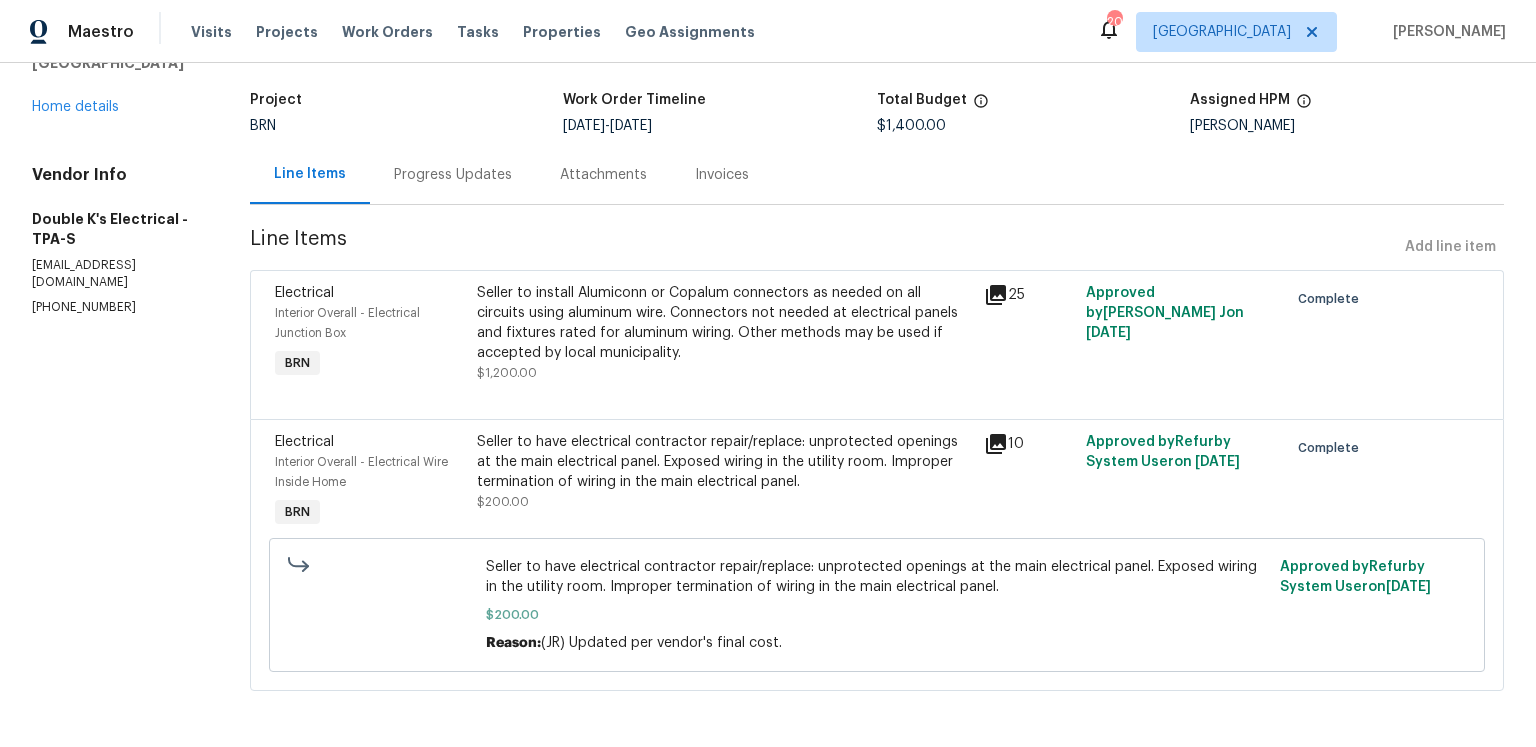 scroll, scrollTop: 256, scrollLeft: 0, axis: vertical 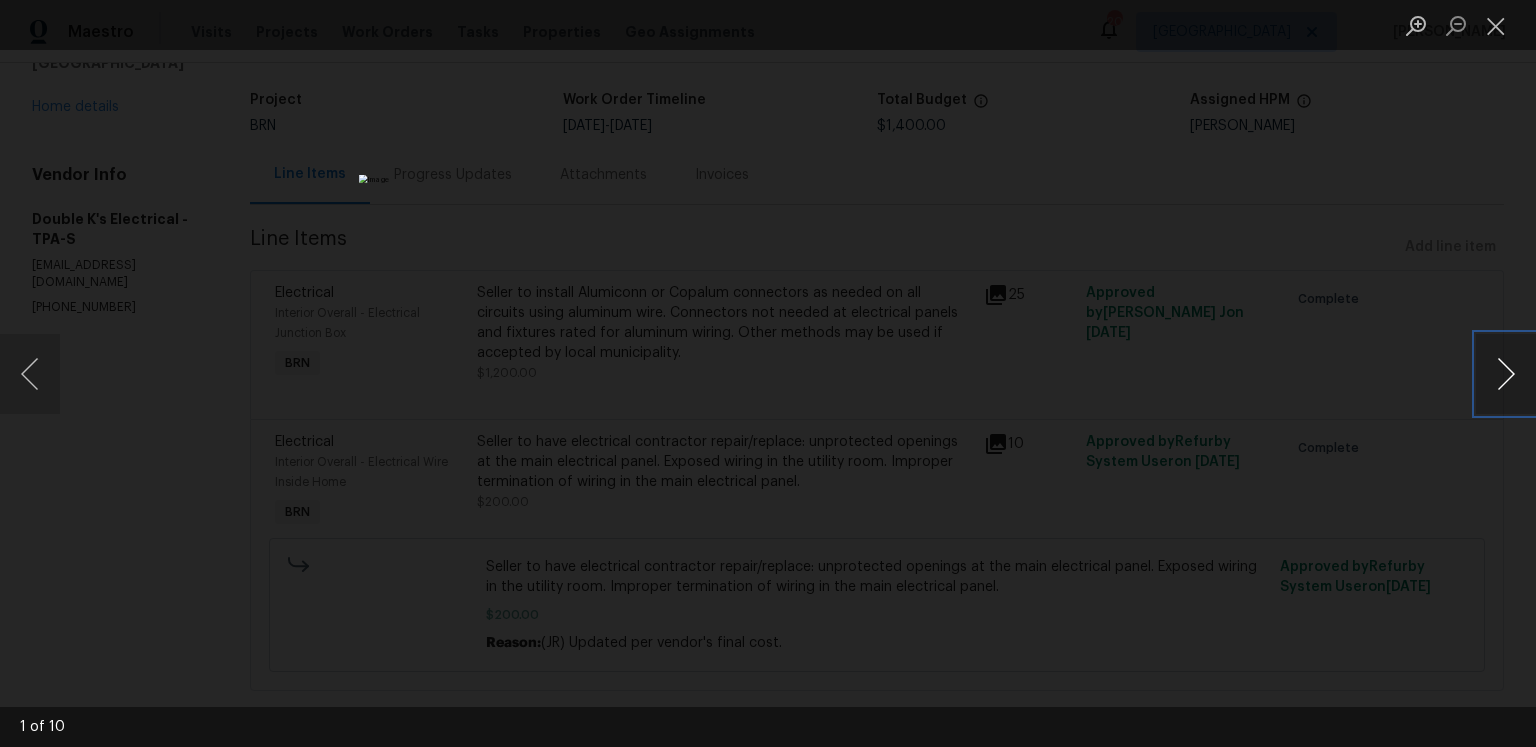click at bounding box center (1506, 374) 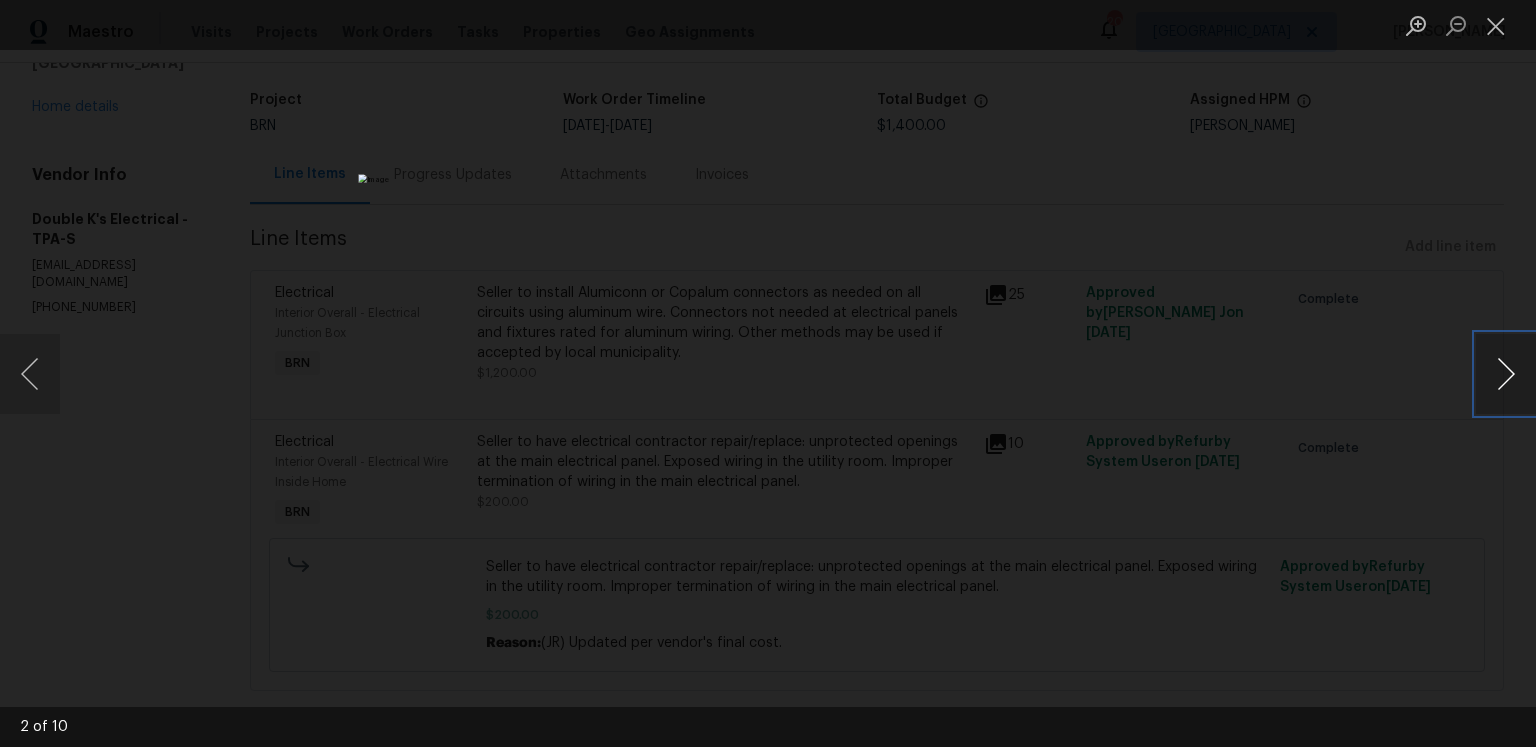 click at bounding box center [1506, 374] 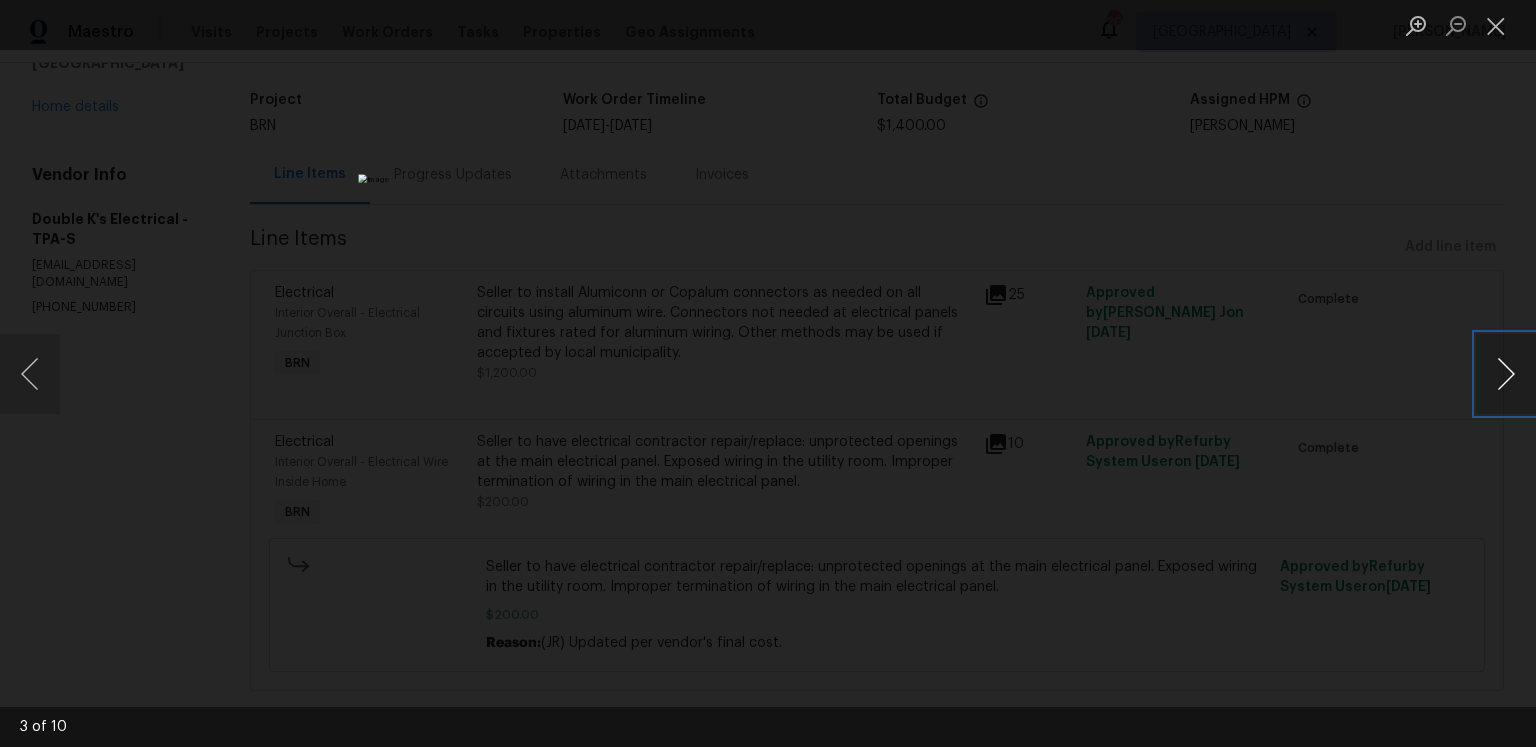 click at bounding box center [1506, 374] 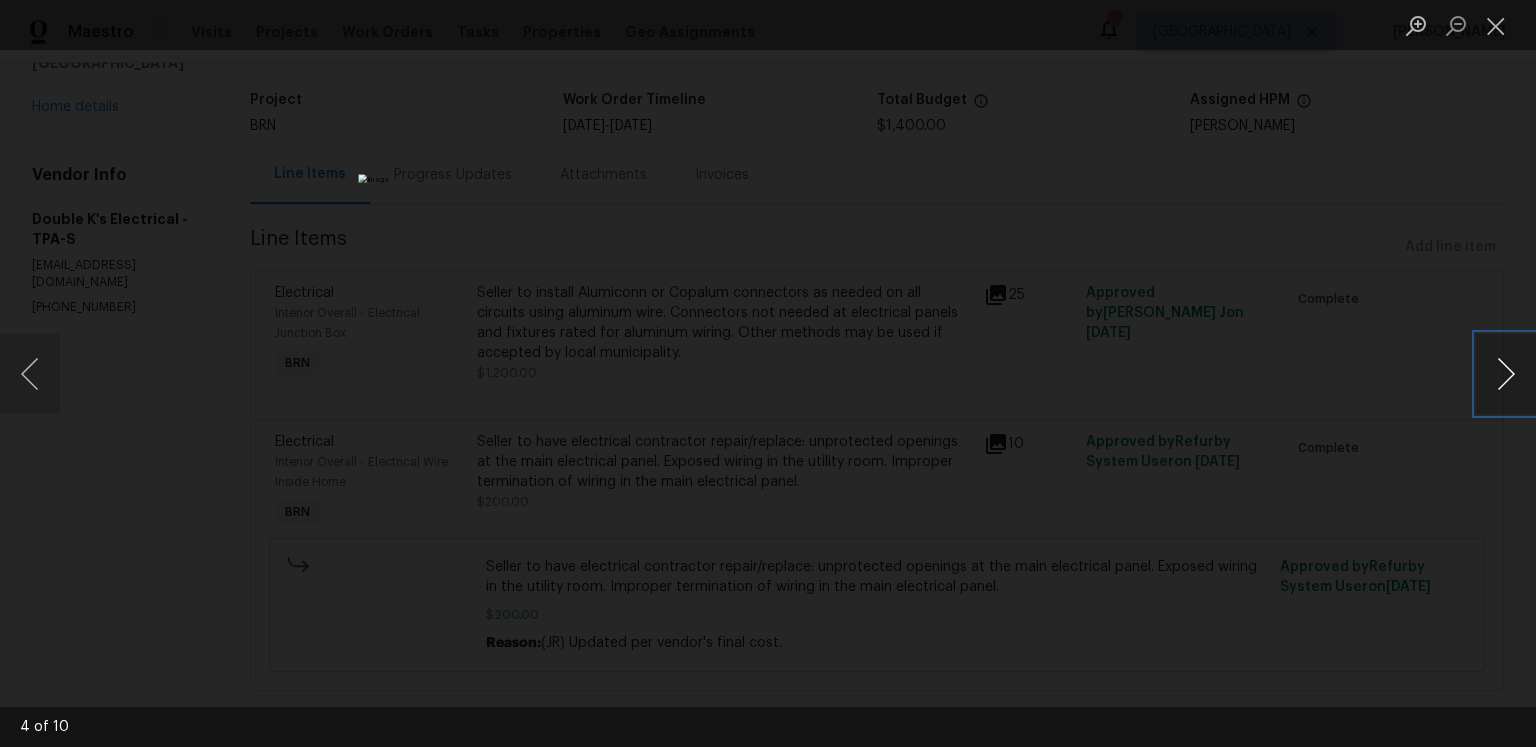 click at bounding box center [1506, 374] 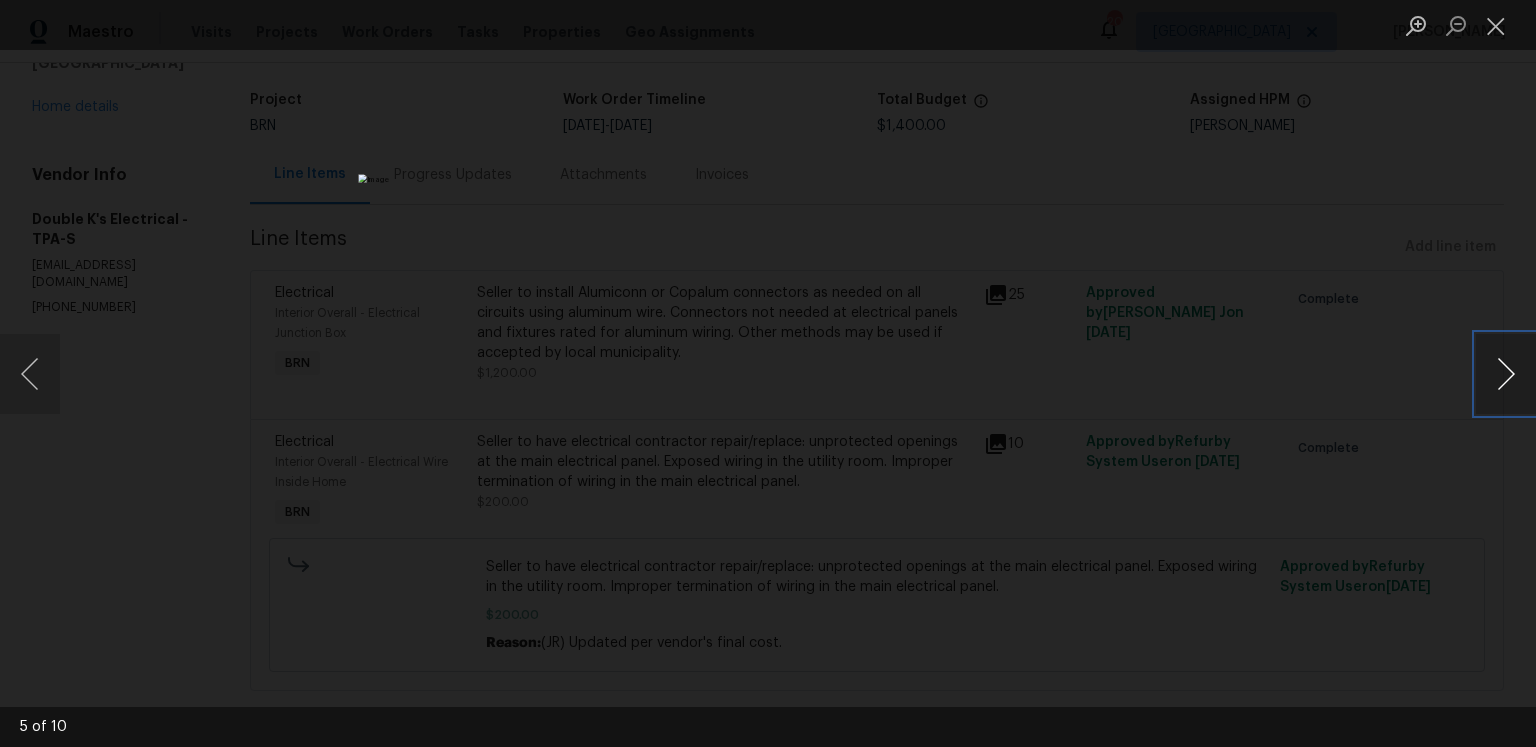 click at bounding box center [1506, 374] 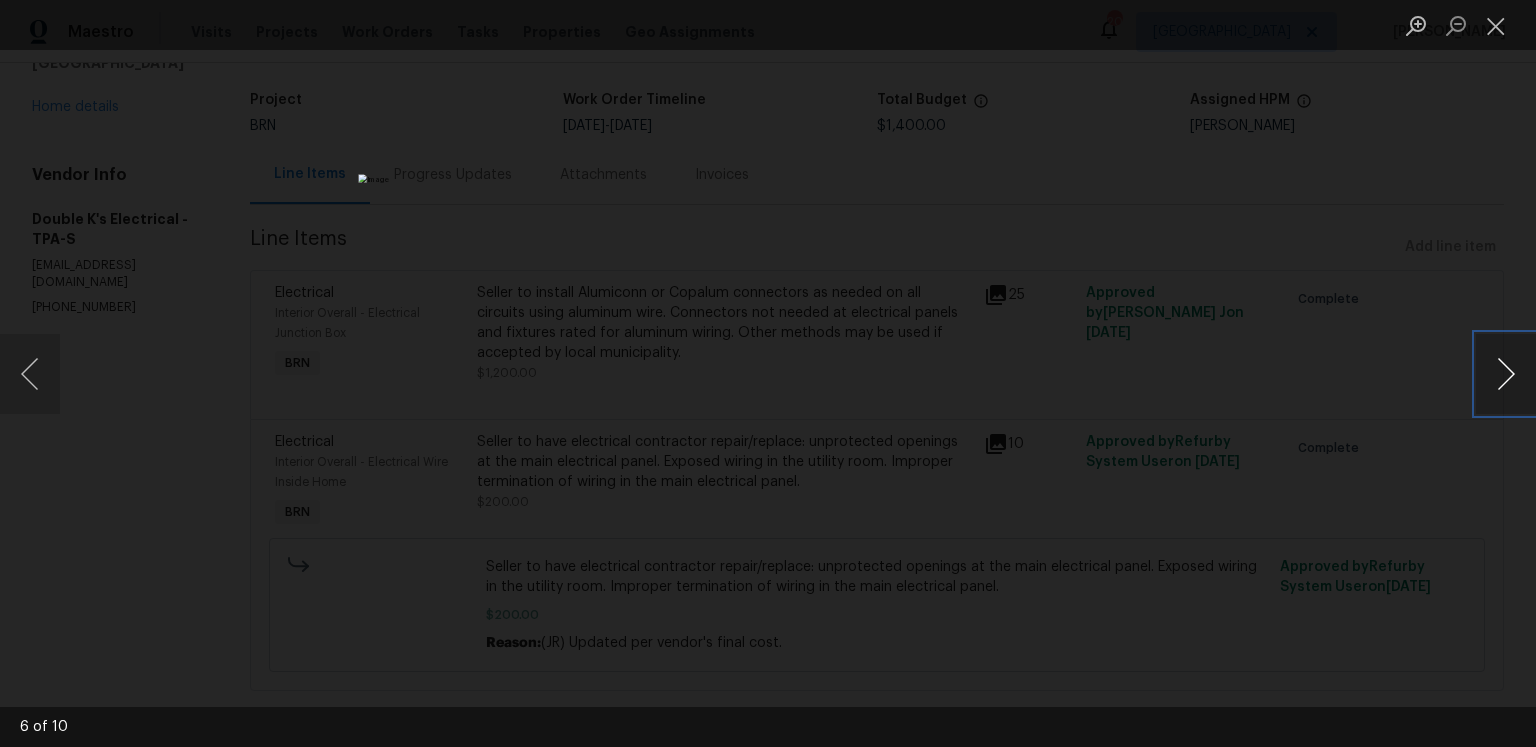 click at bounding box center [1506, 374] 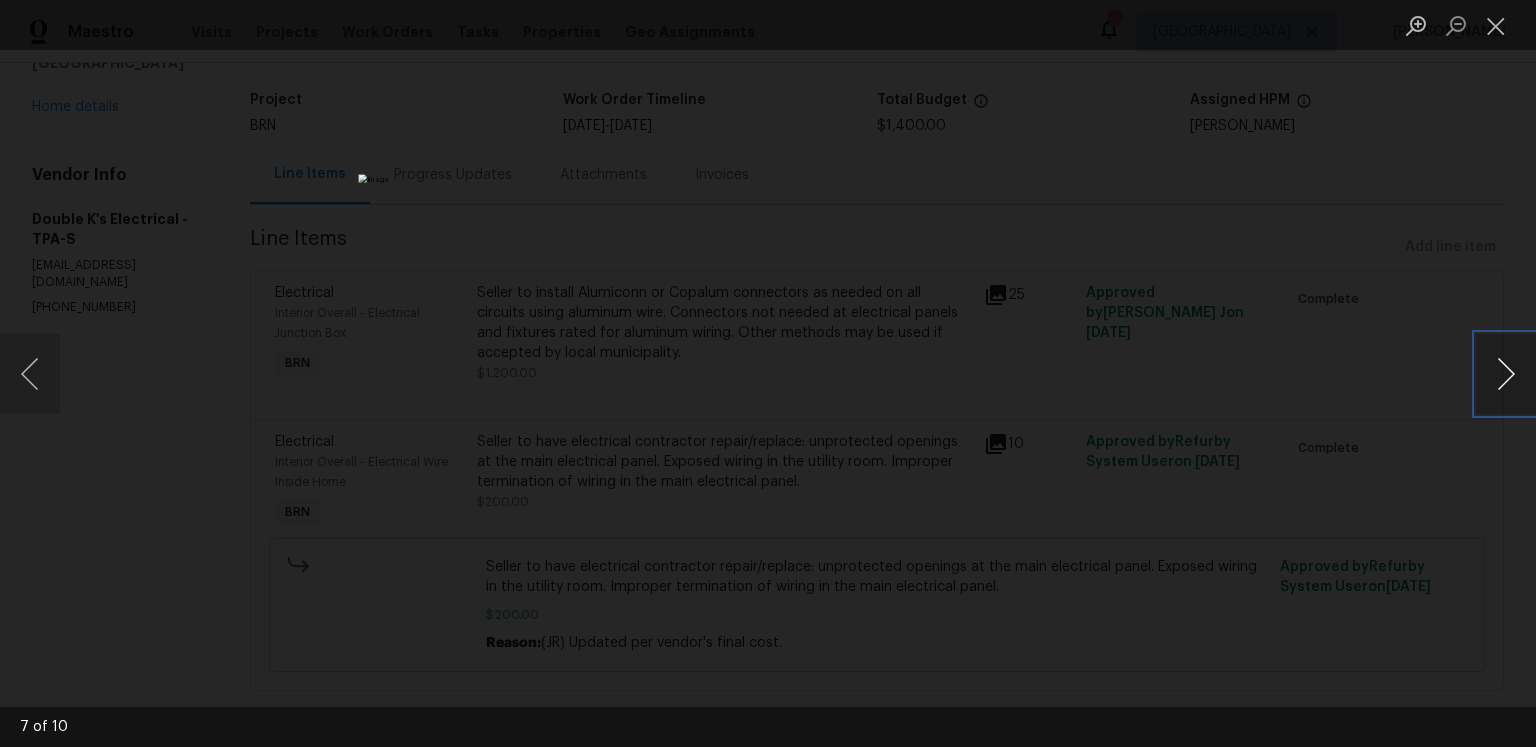 click at bounding box center [1506, 374] 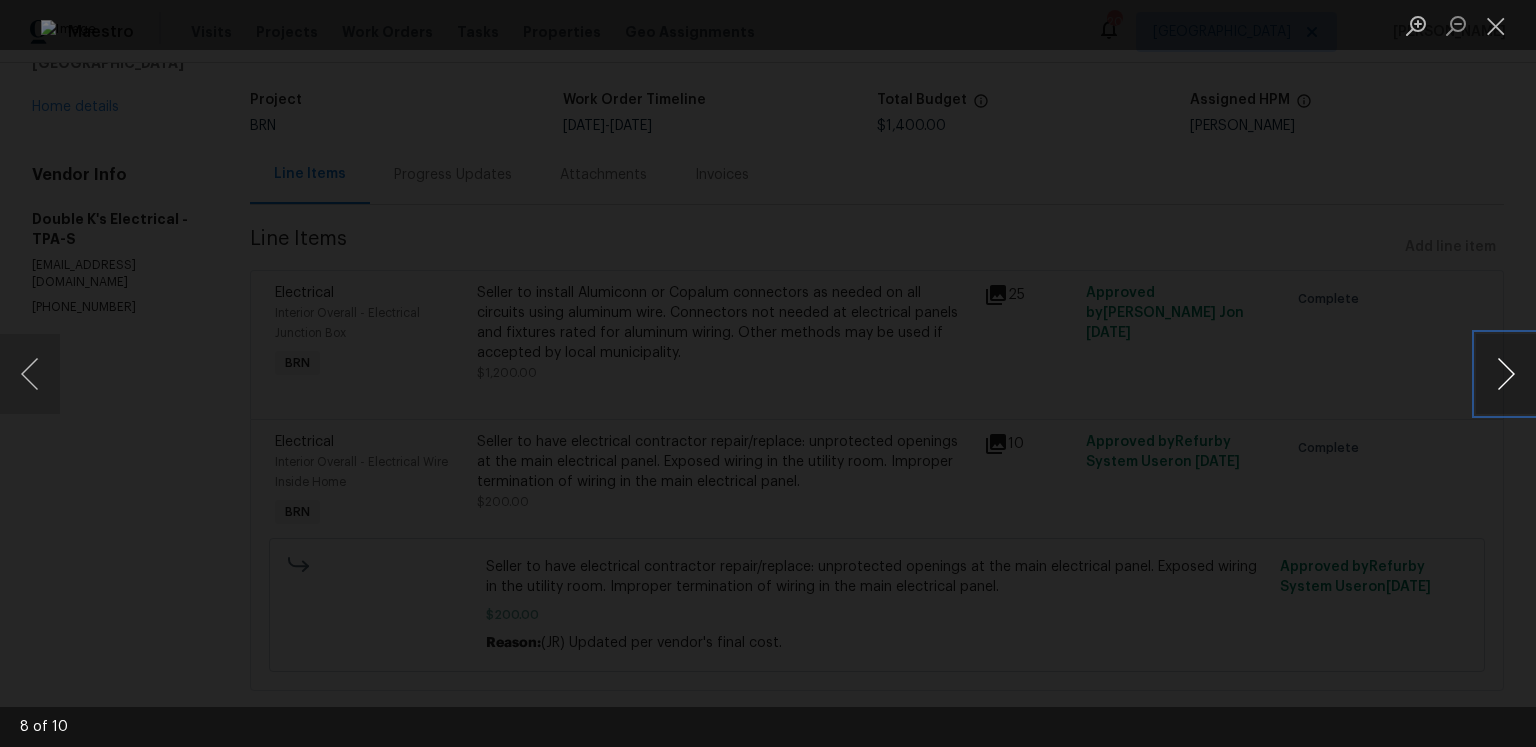 click at bounding box center (1506, 374) 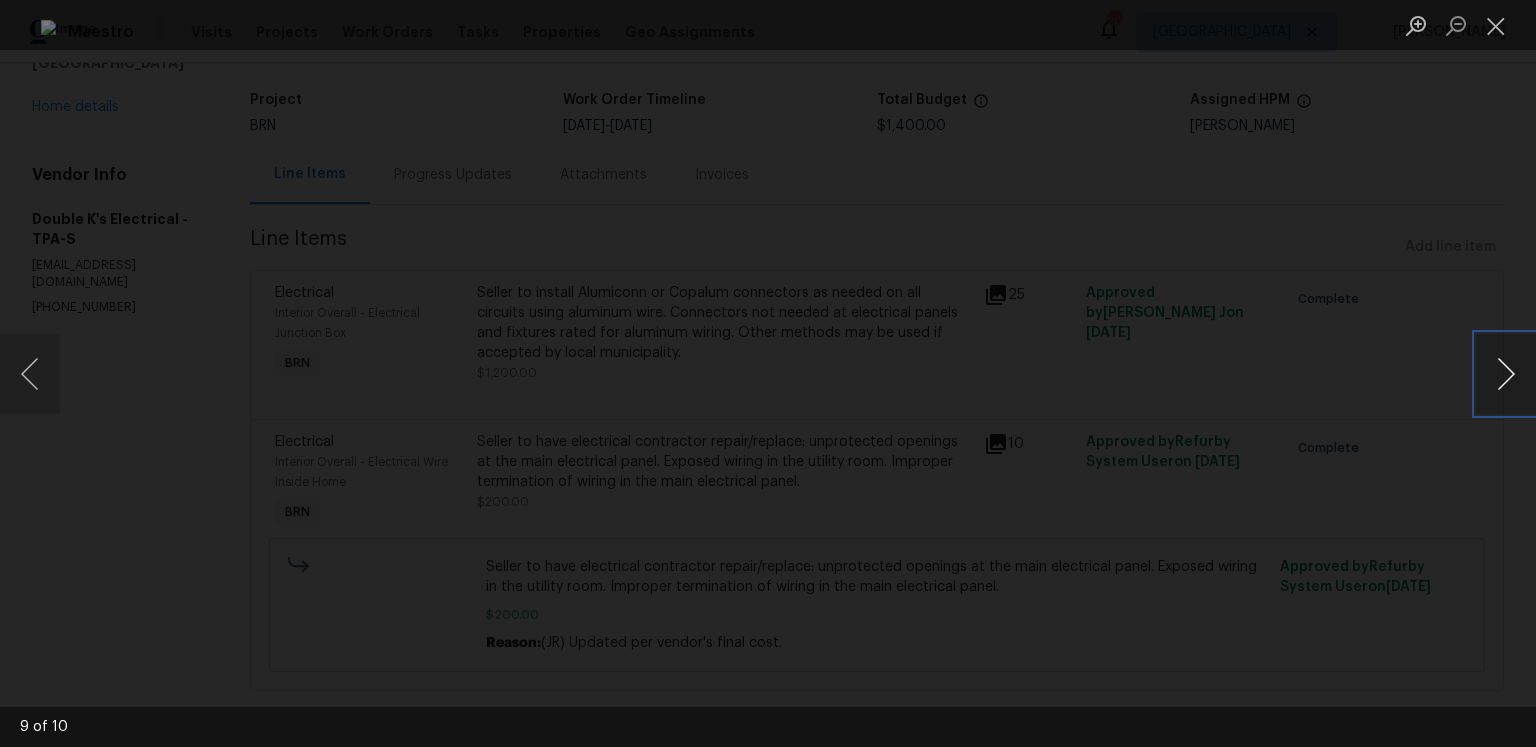 click at bounding box center [1506, 374] 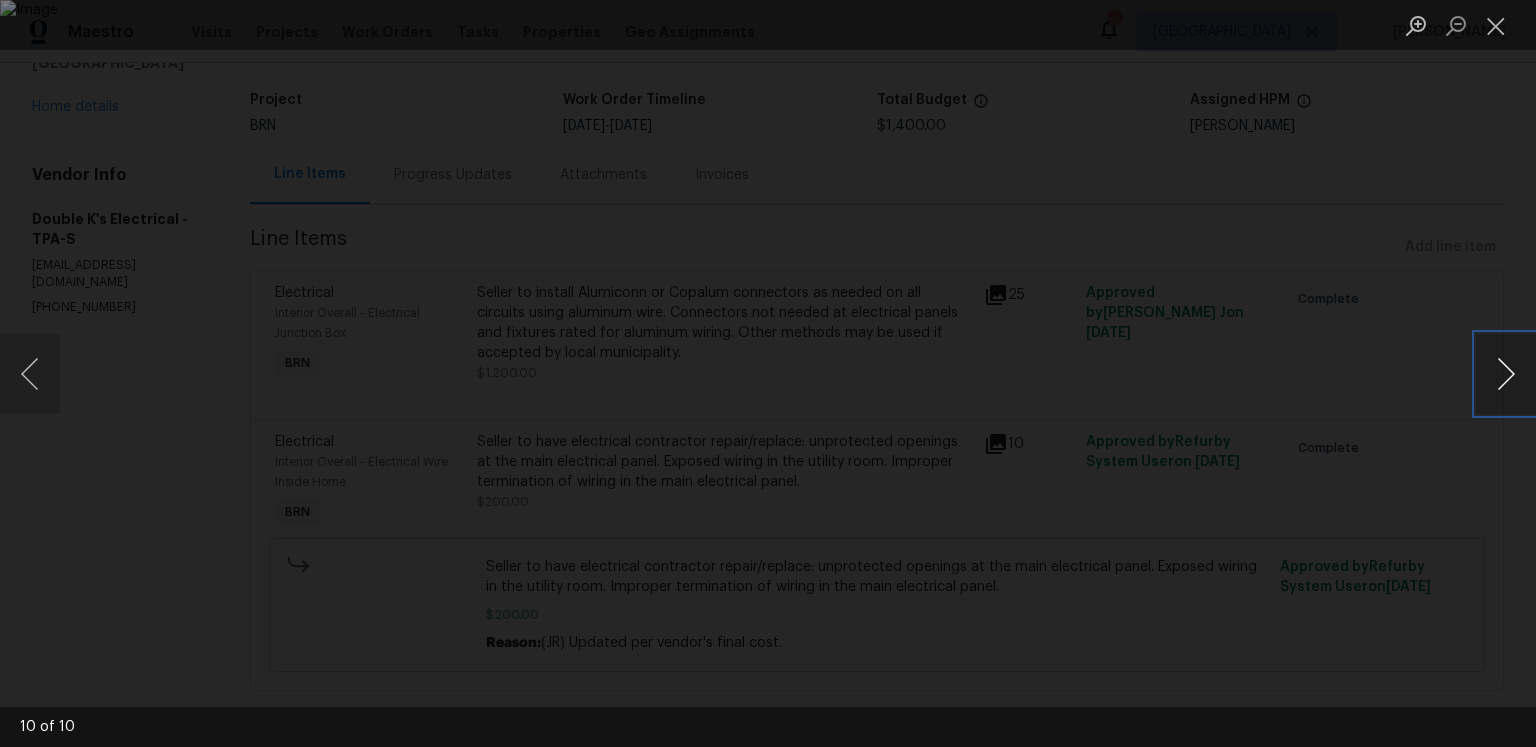 click at bounding box center [1506, 374] 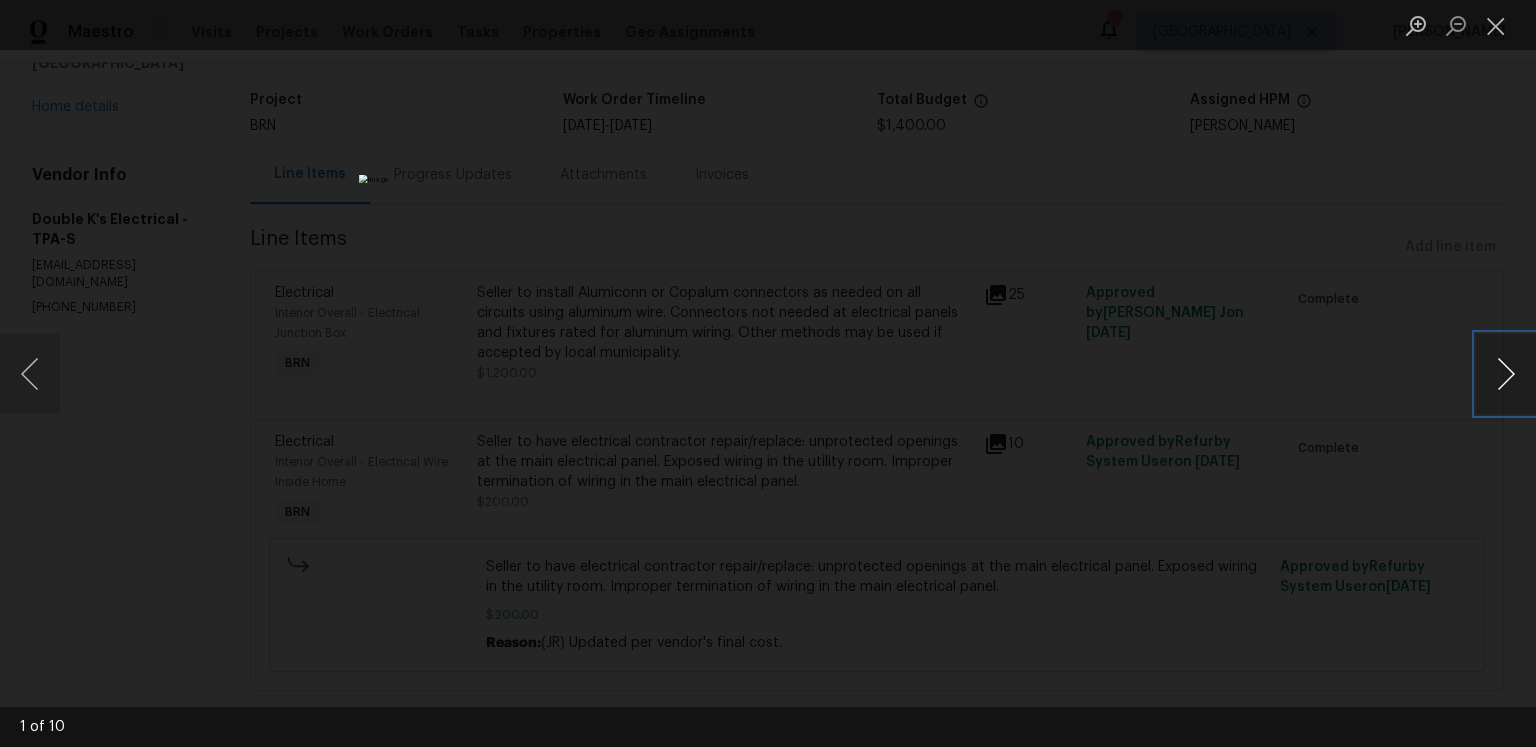 click at bounding box center [1506, 374] 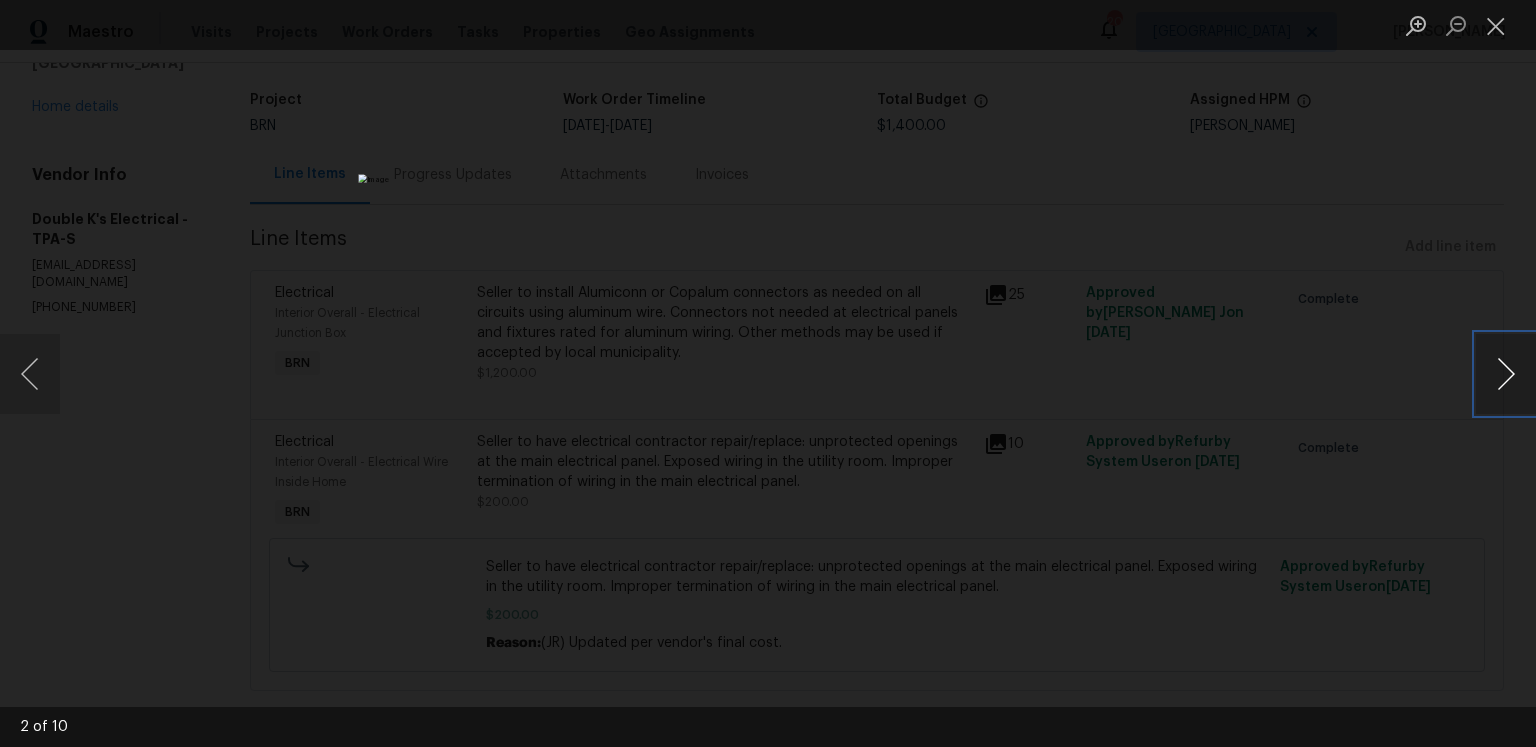 click at bounding box center (1506, 374) 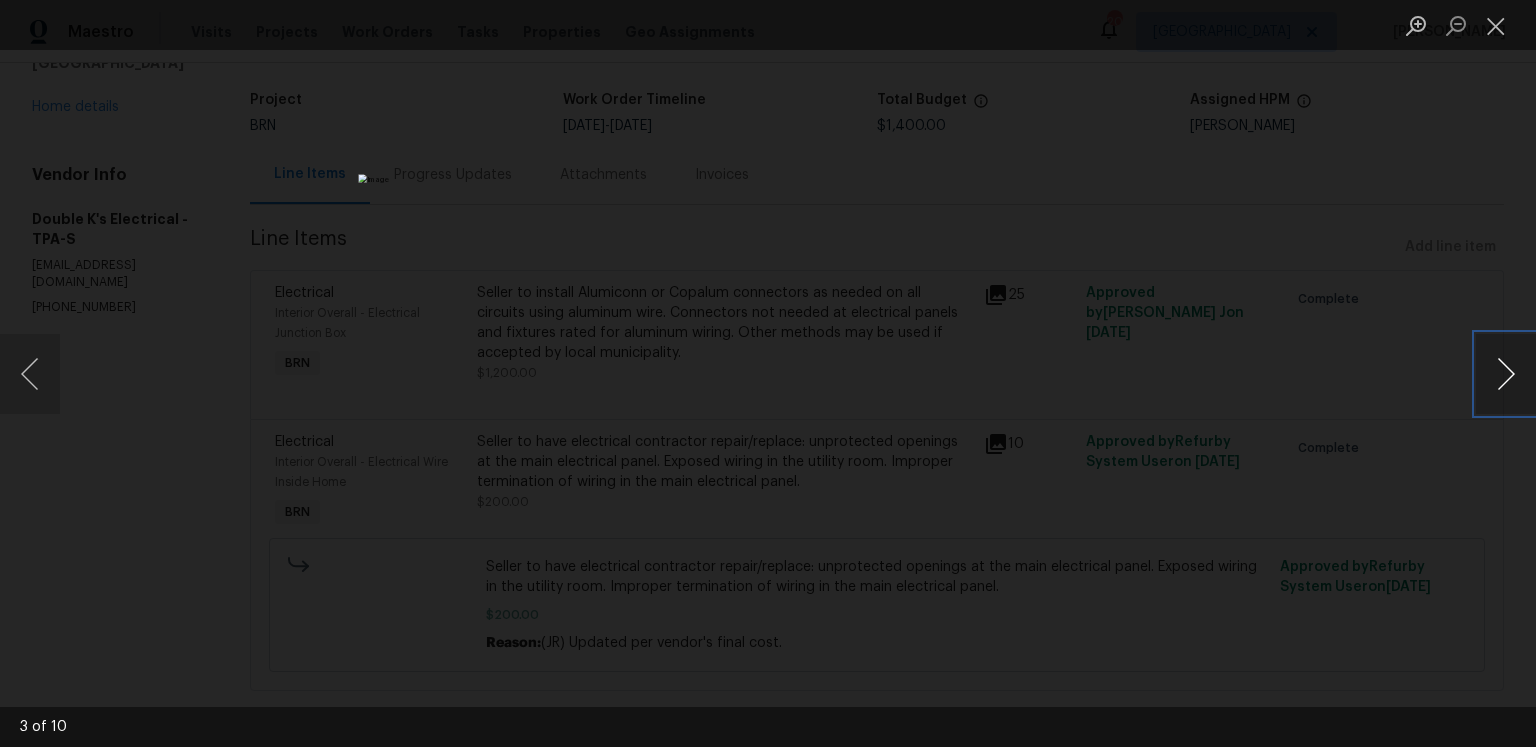 click at bounding box center [1506, 374] 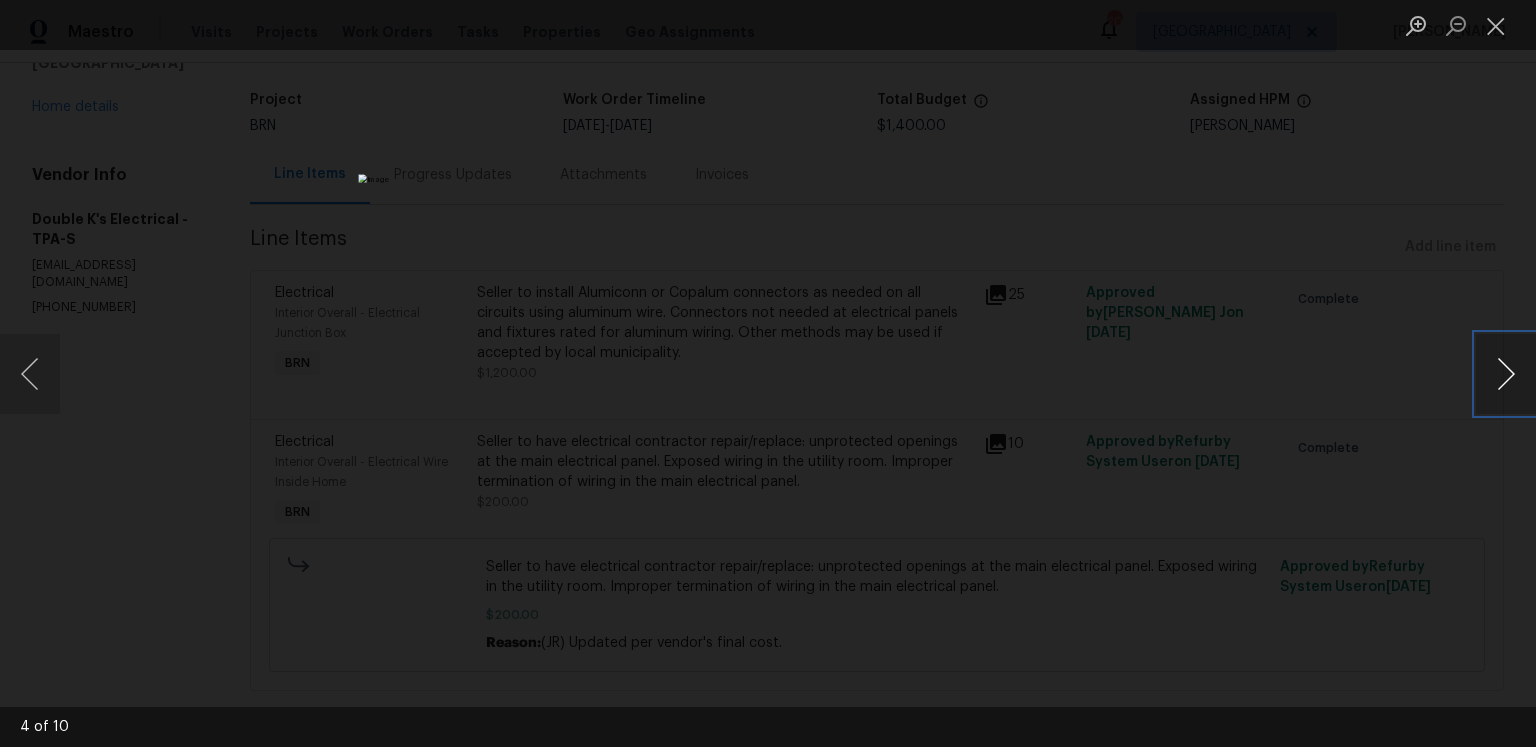 click at bounding box center (1506, 374) 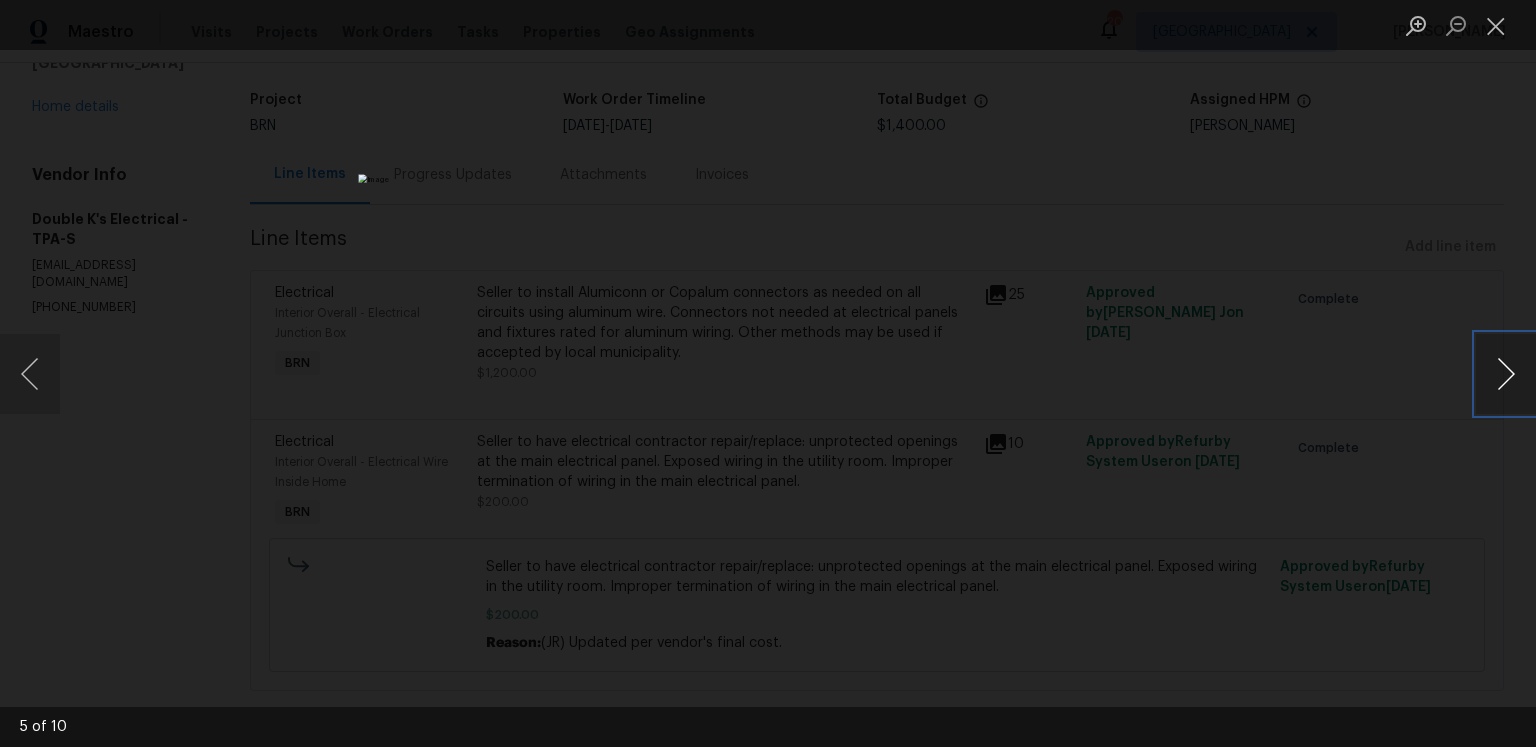 click at bounding box center [1506, 374] 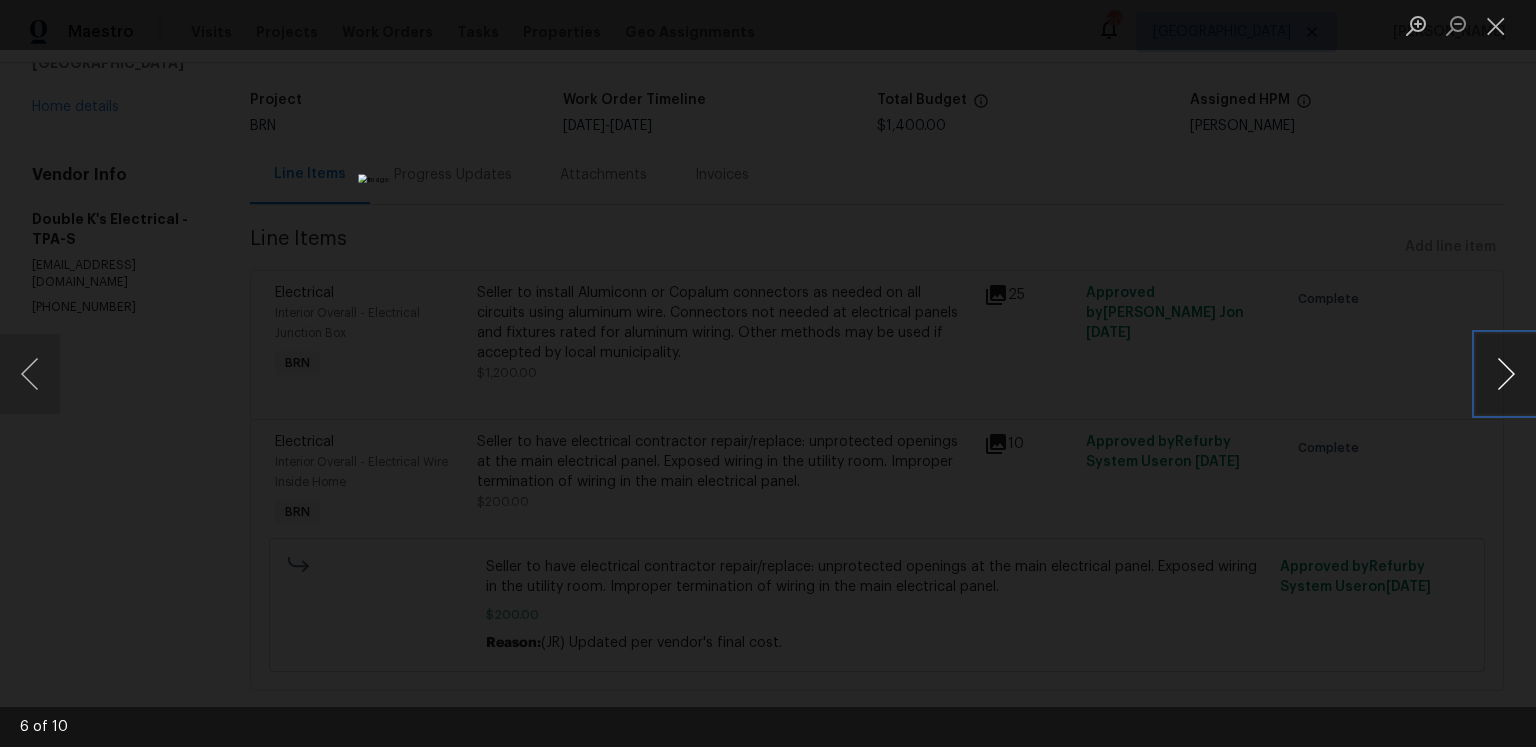 click at bounding box center [1506, 374] 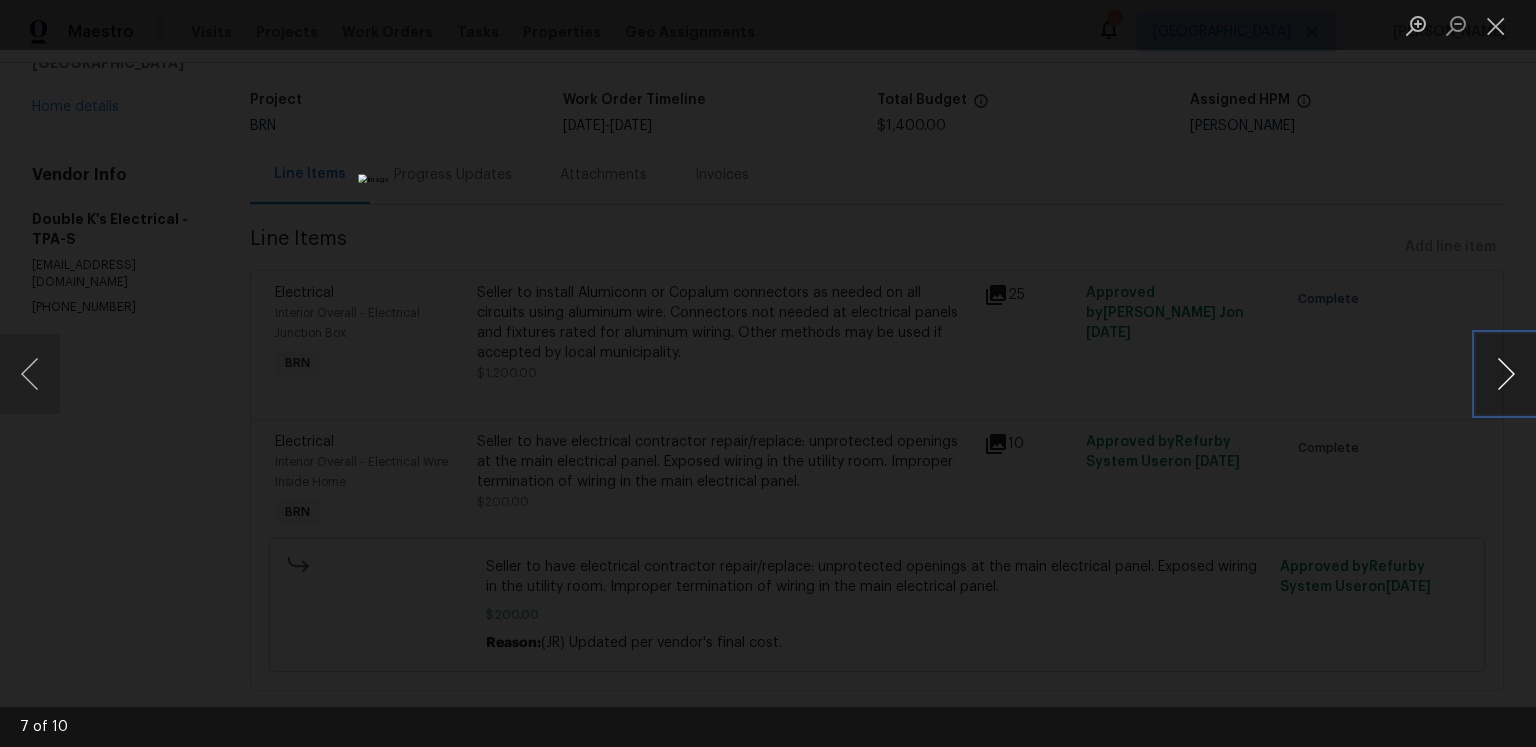 click at bounding box center (1506, 374) 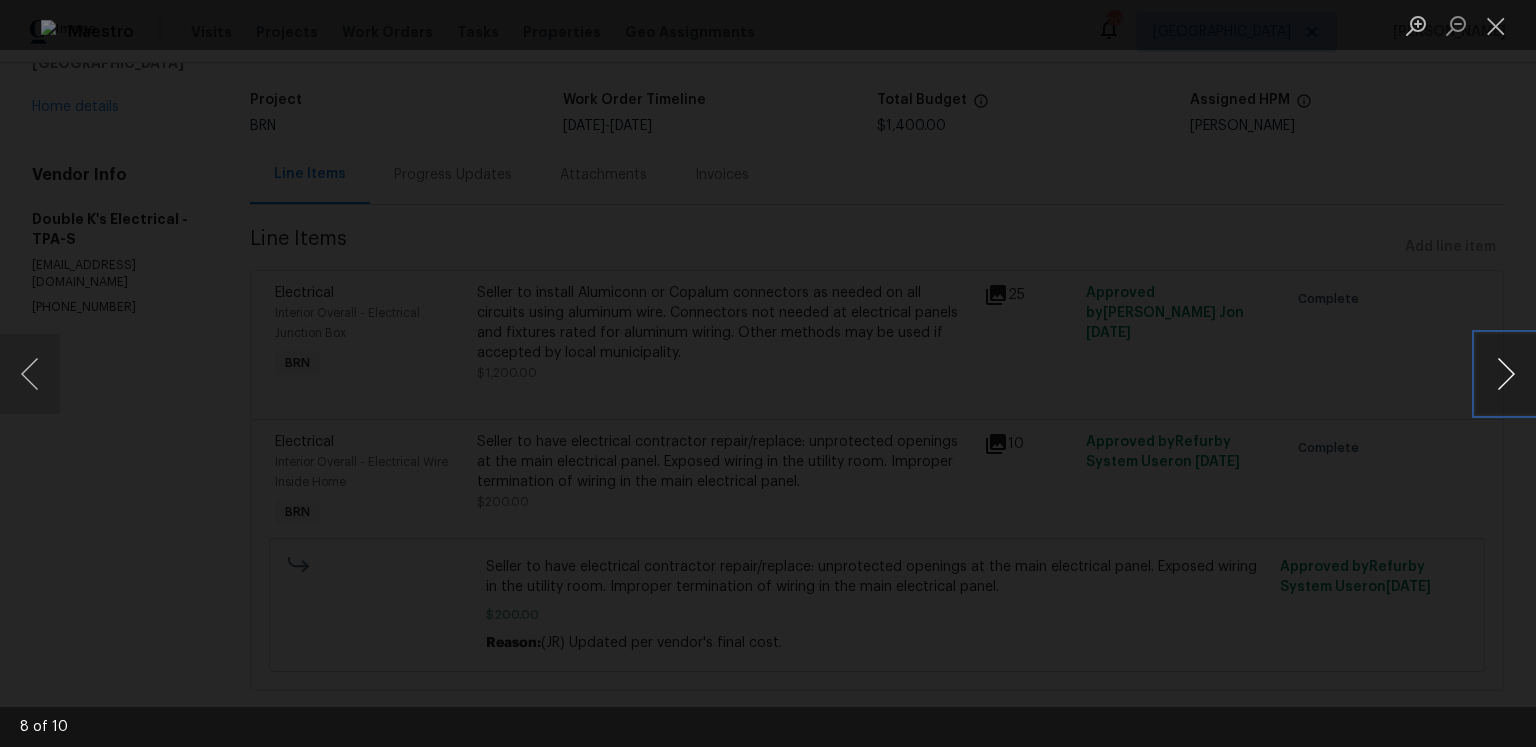 click at bounding box center [1506, 374] 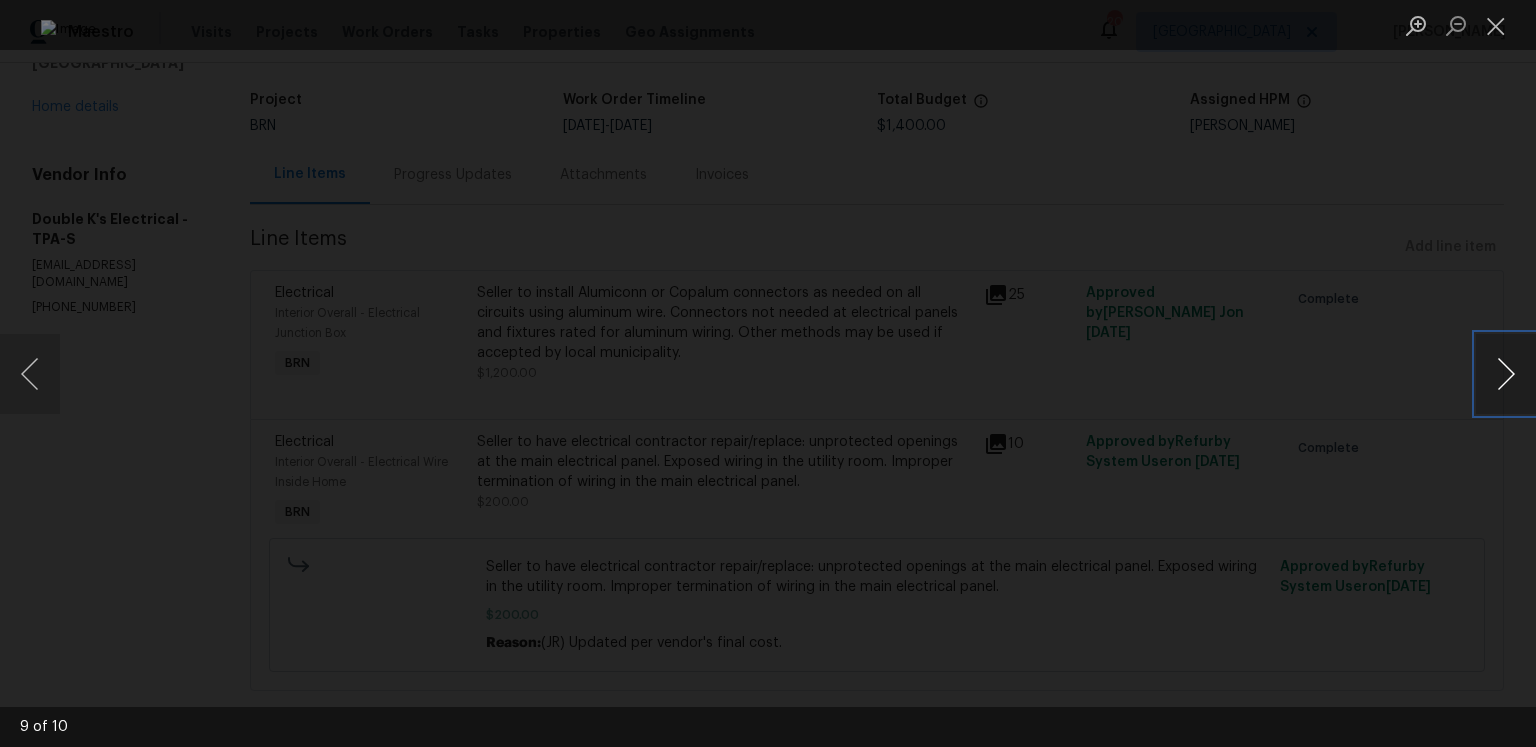 click at bounding box center [1506, 374] 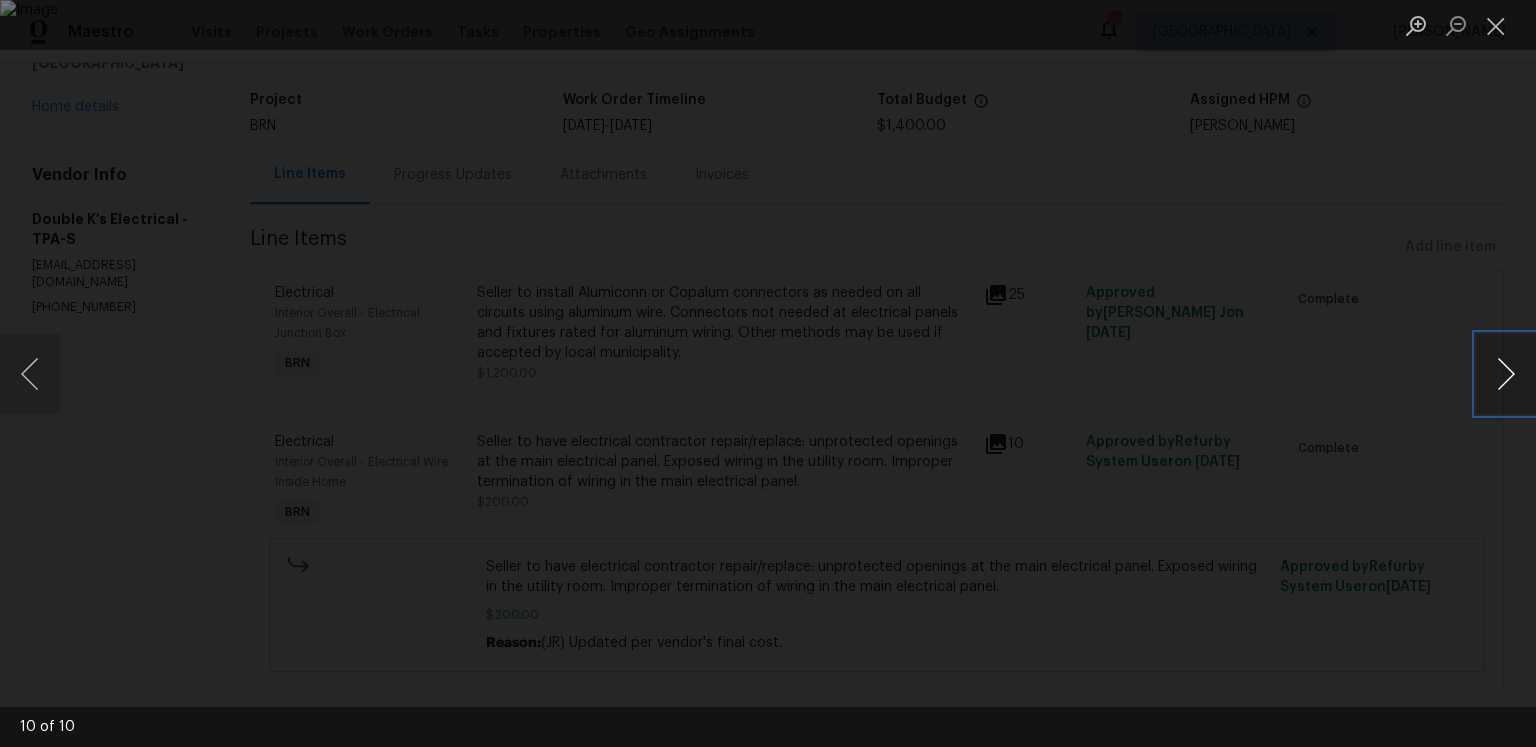 click at bounding box center [1506, 374] 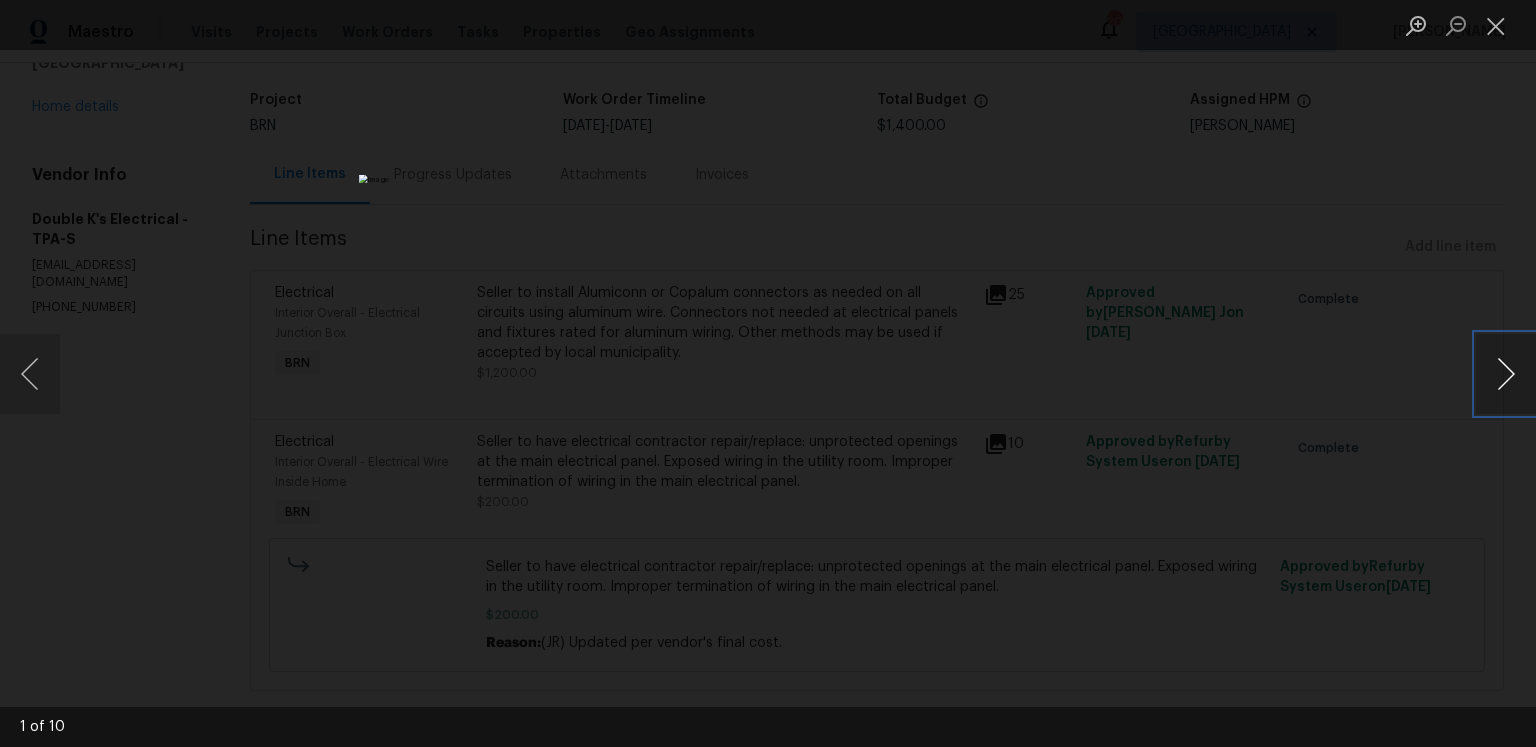click at bounding box center [1506, 374] 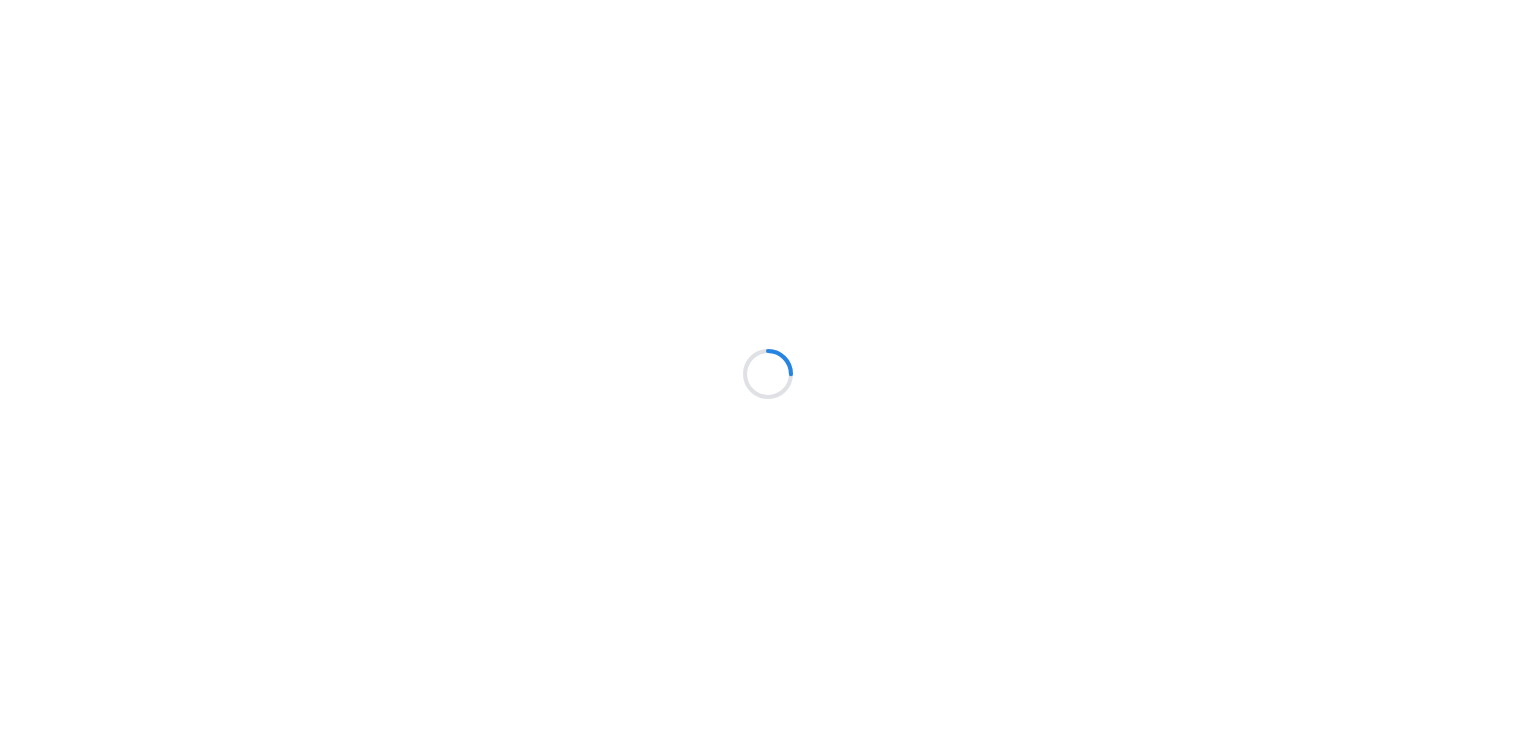 scroll, scrollTop: 0, scrollLeft: 0, axis: both 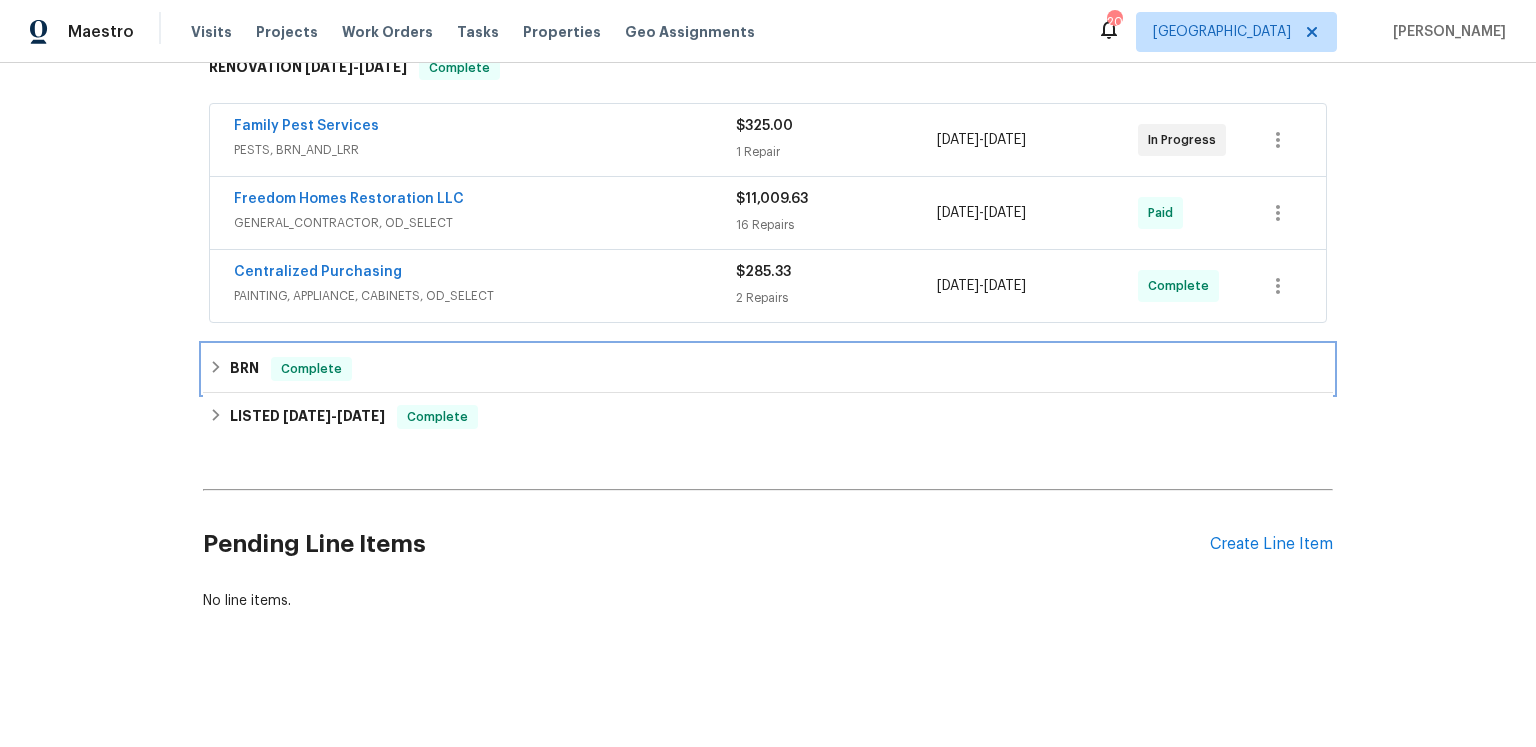 click on "BRN   Complete" at bounding box center [768, 369] 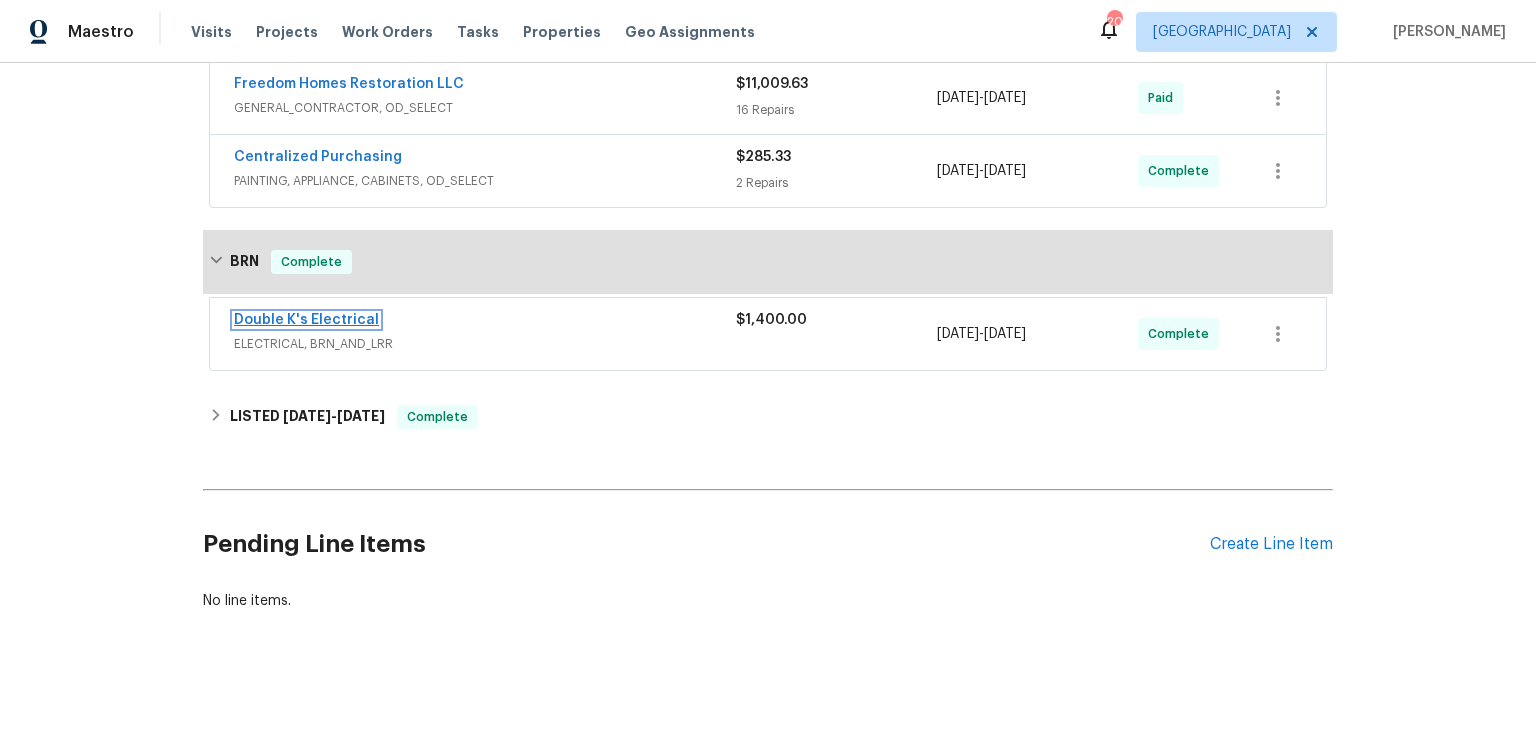click on "Double K's Electrical" at bounding box center [306, 320] 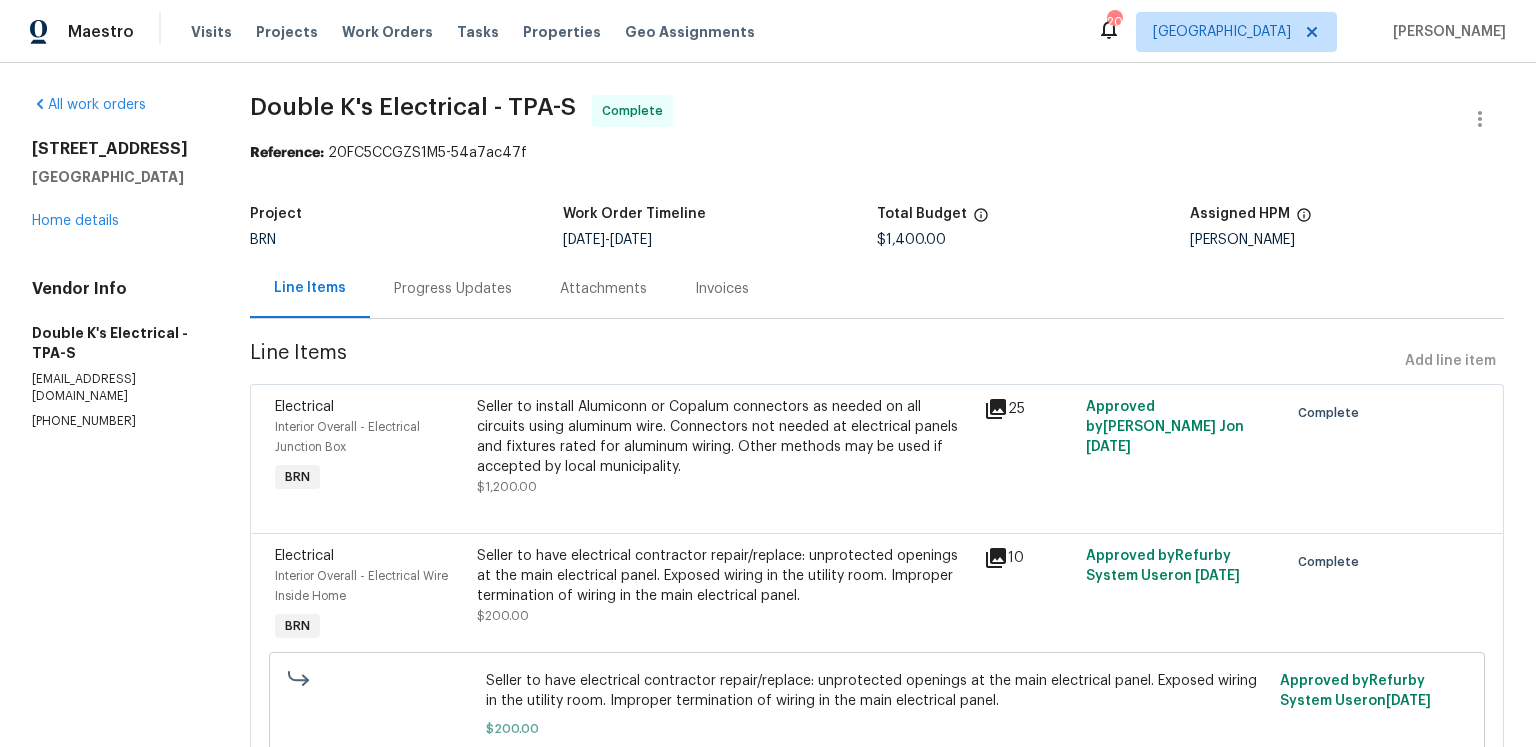 click on "Double K's Electrical - TPA-S Complete" at bounding box center [853, 119] 